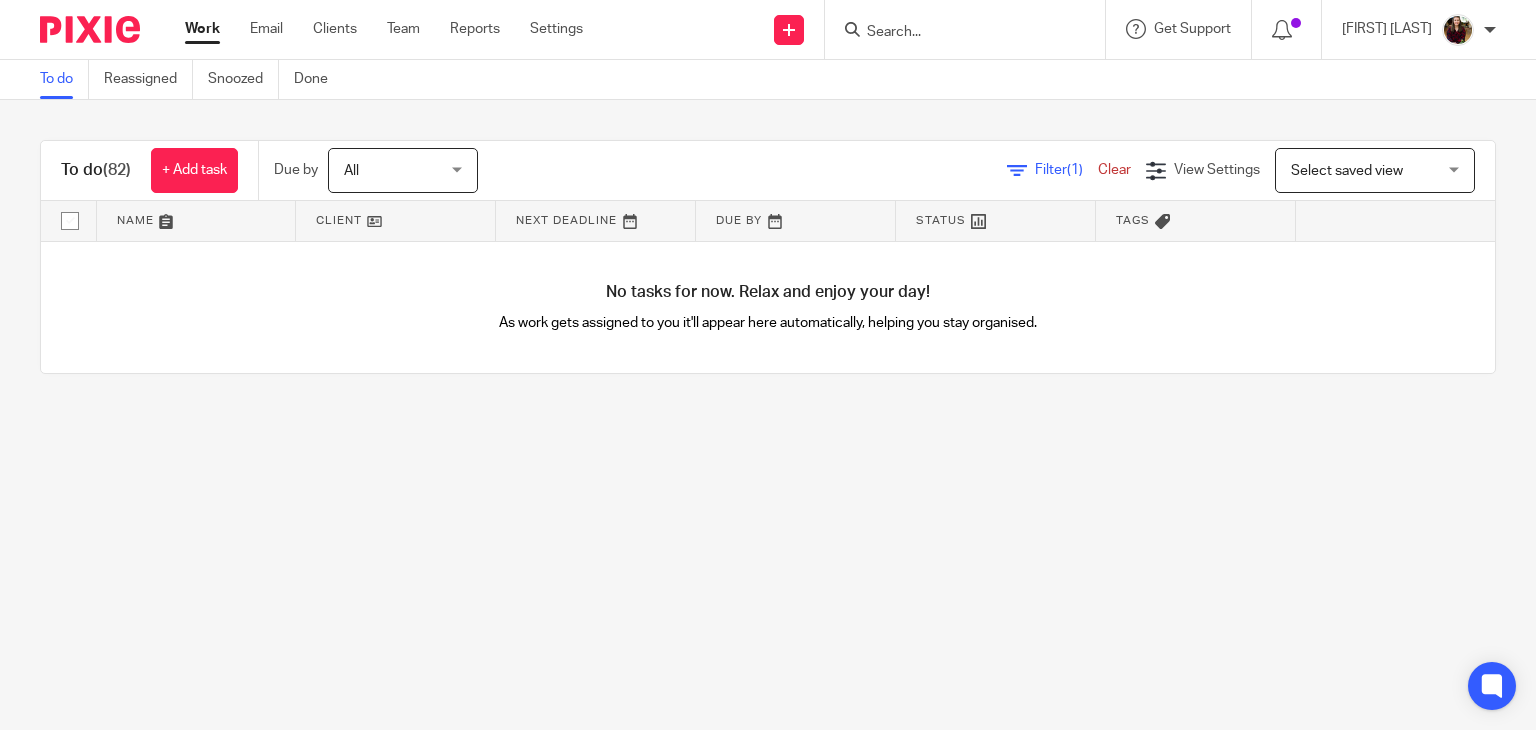 scroll, scrollTop: 0, scrollLeft: 0, axis: both 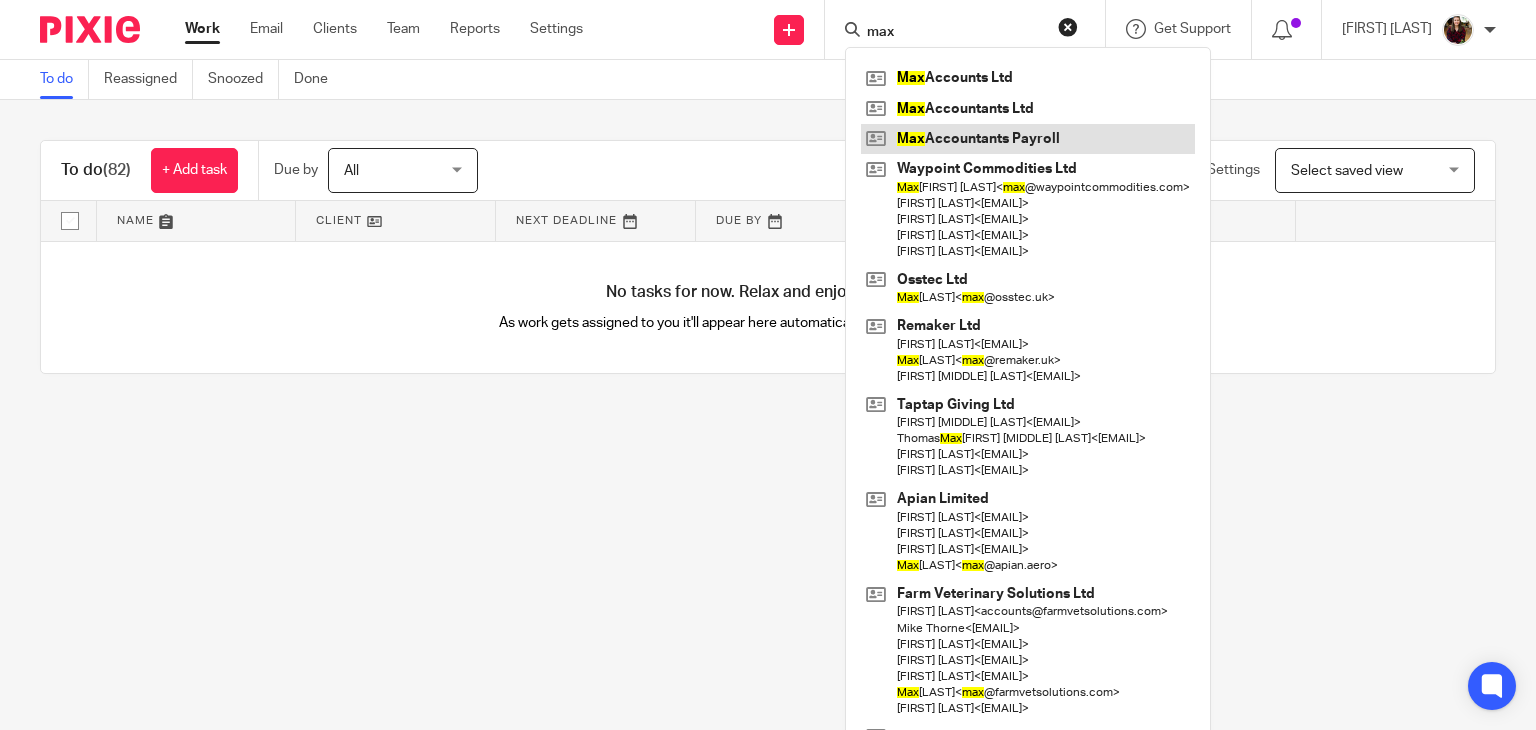 type on "max" 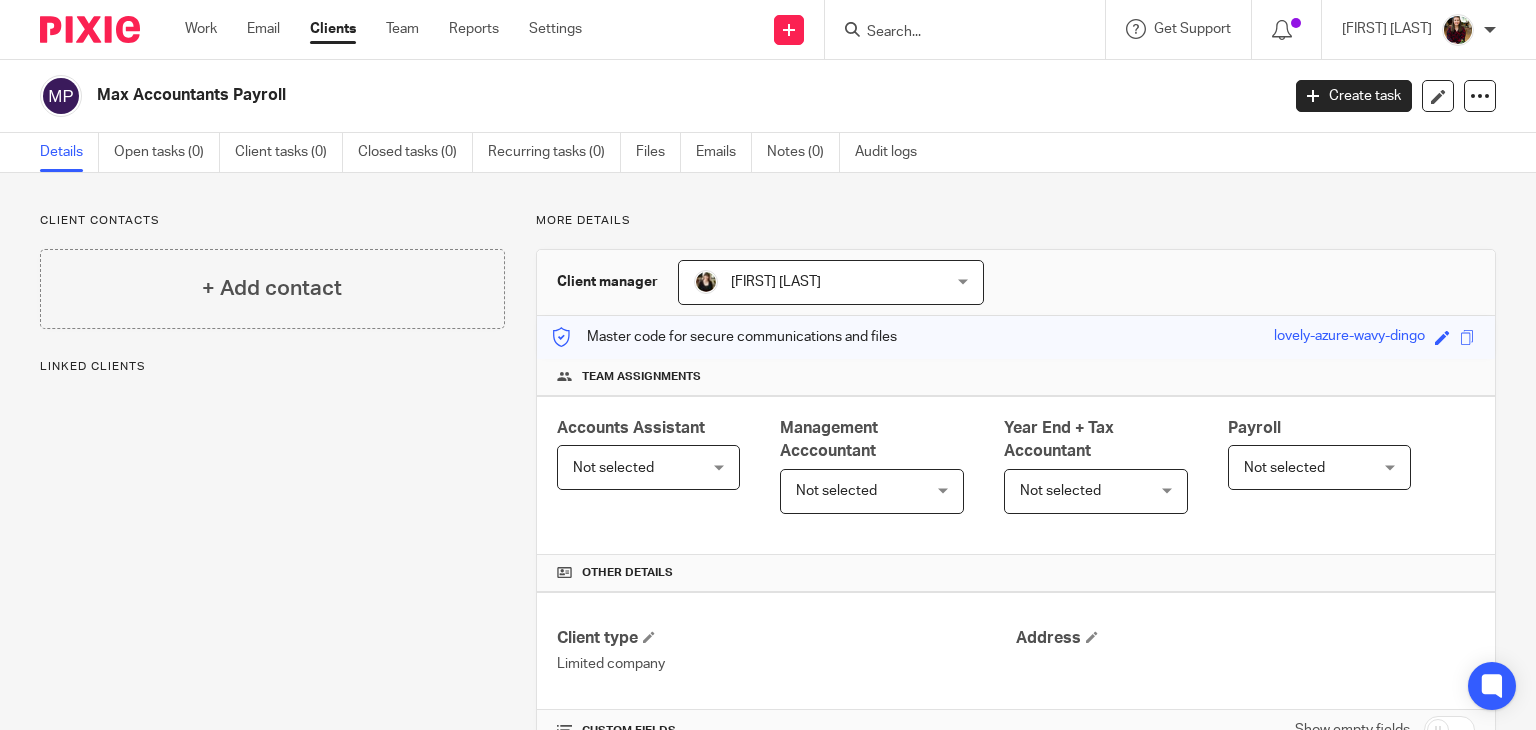 scroll, scrollTop: 0, scrollLeft: 0, axis: both 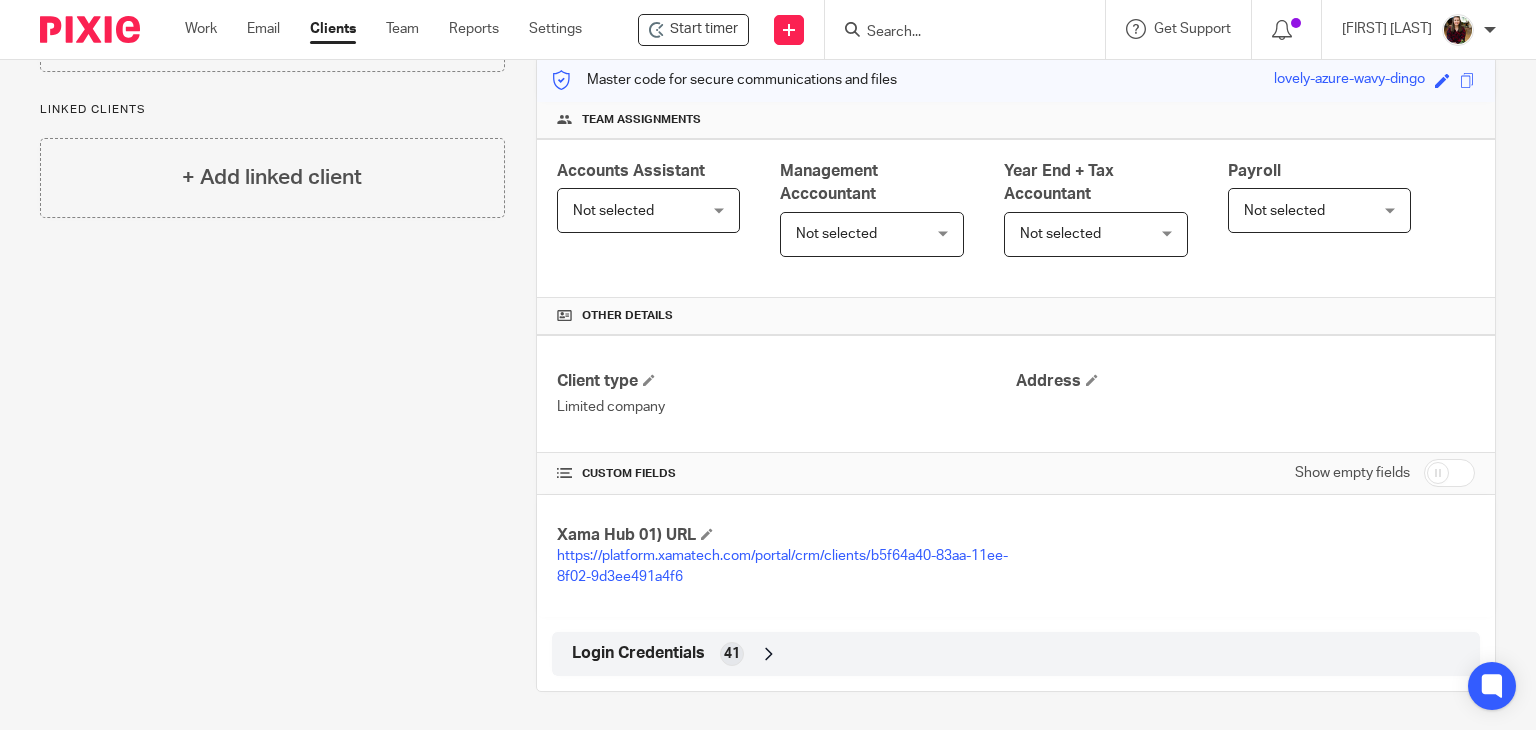 click on "Login Credentials" at bounding box center [638, 653] 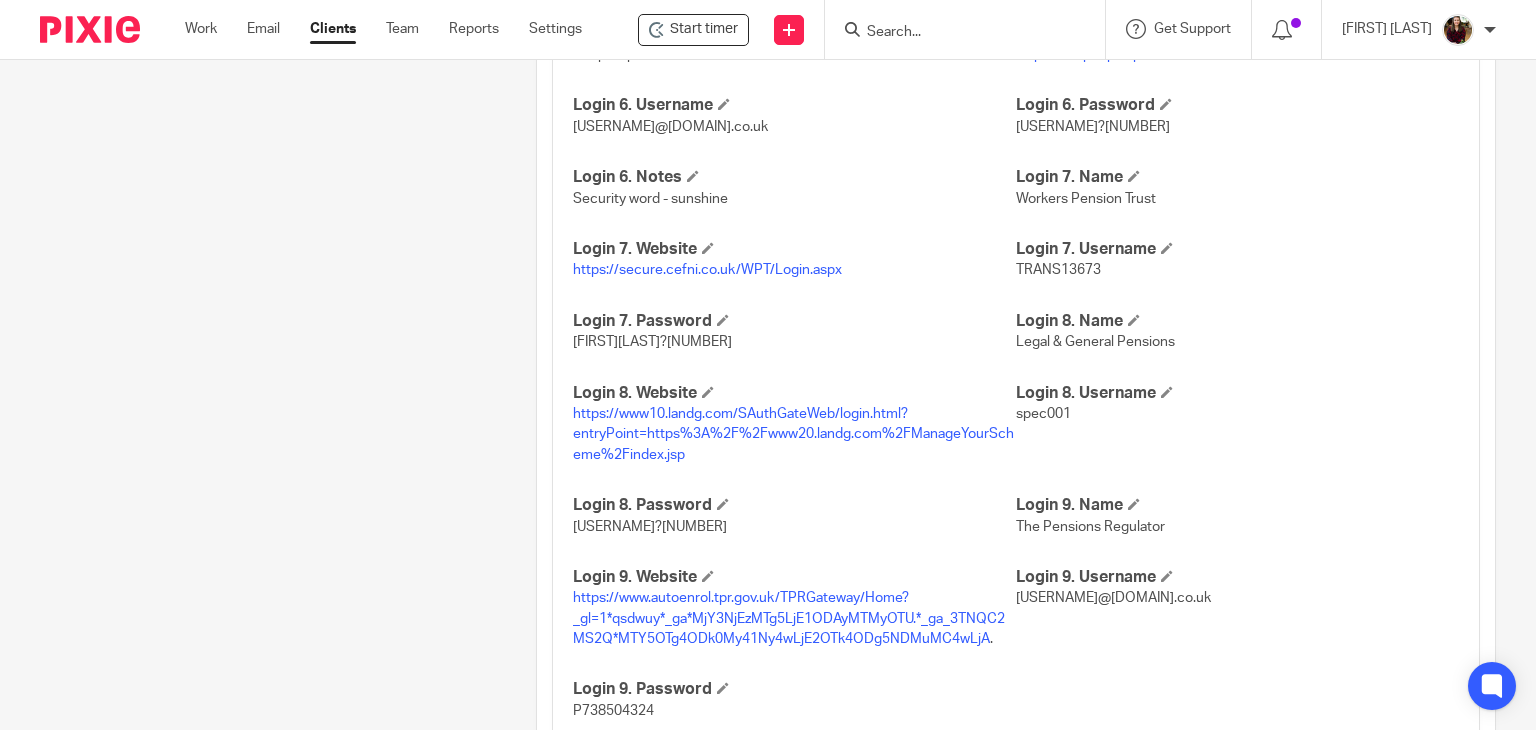 scroll, scrollTop: 1928, scrollLeft: 0, axis: vertical 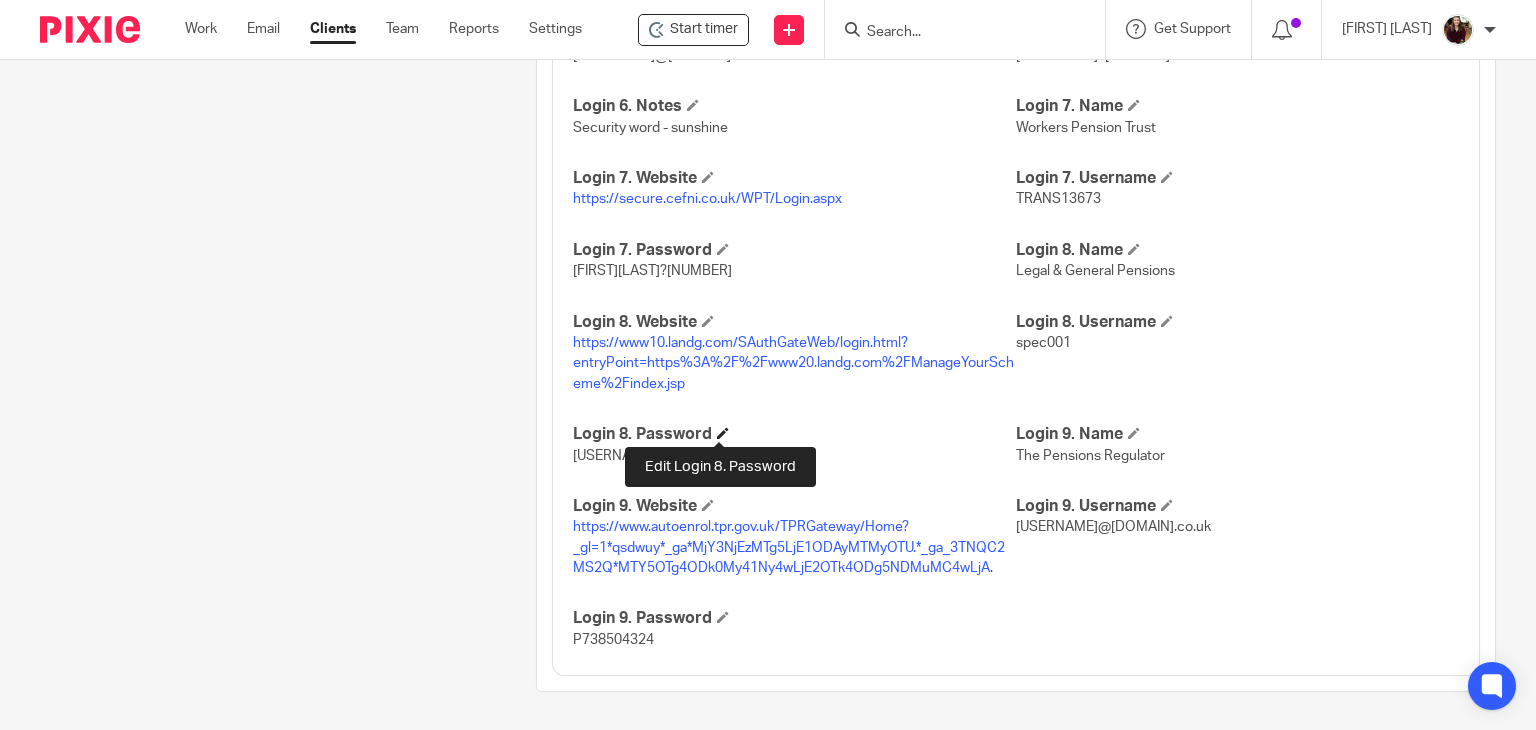click at bounding box center [723, 433] 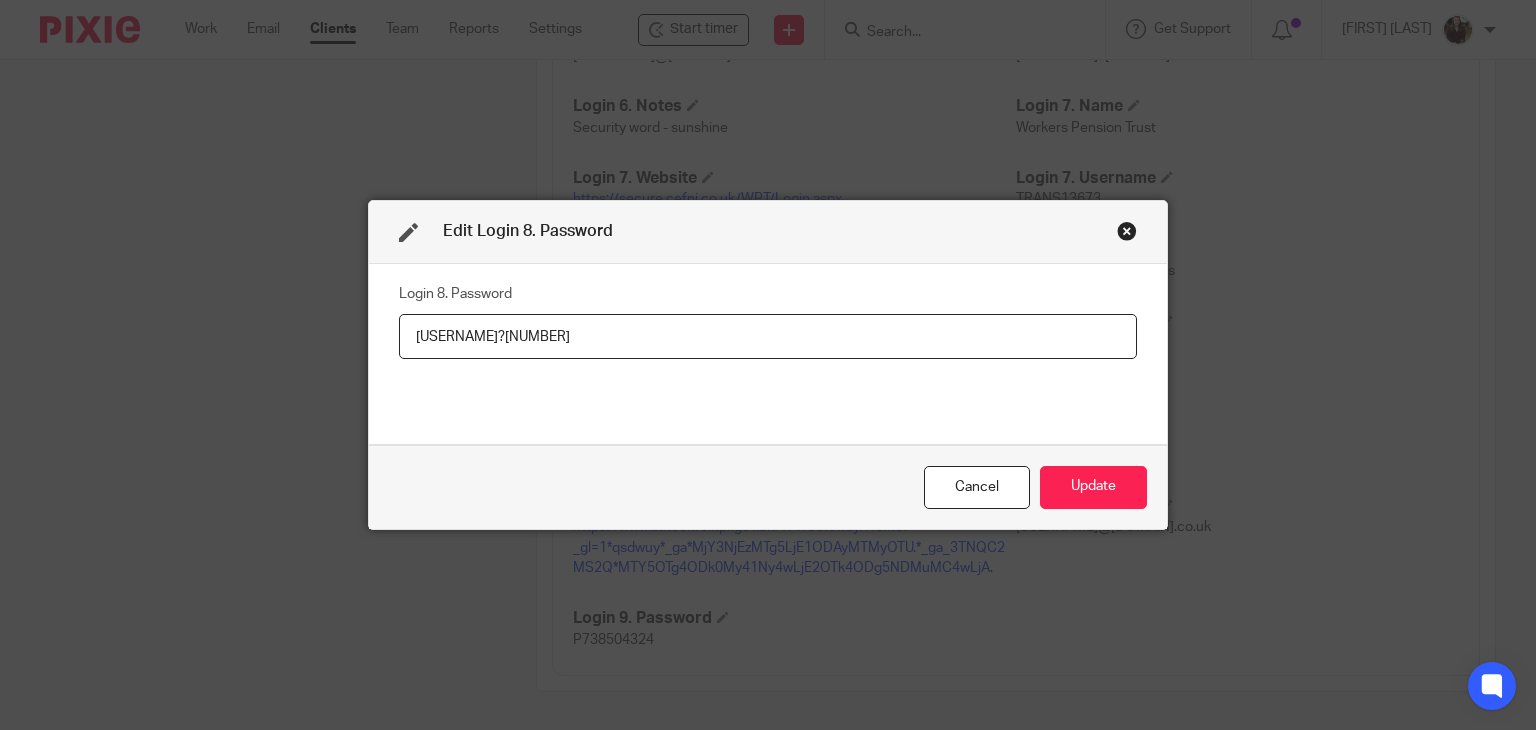 drag, startPoint x: 546, startPoint y: 340, endPoint x: 308, endPoint y: 341, distance: 238.0021 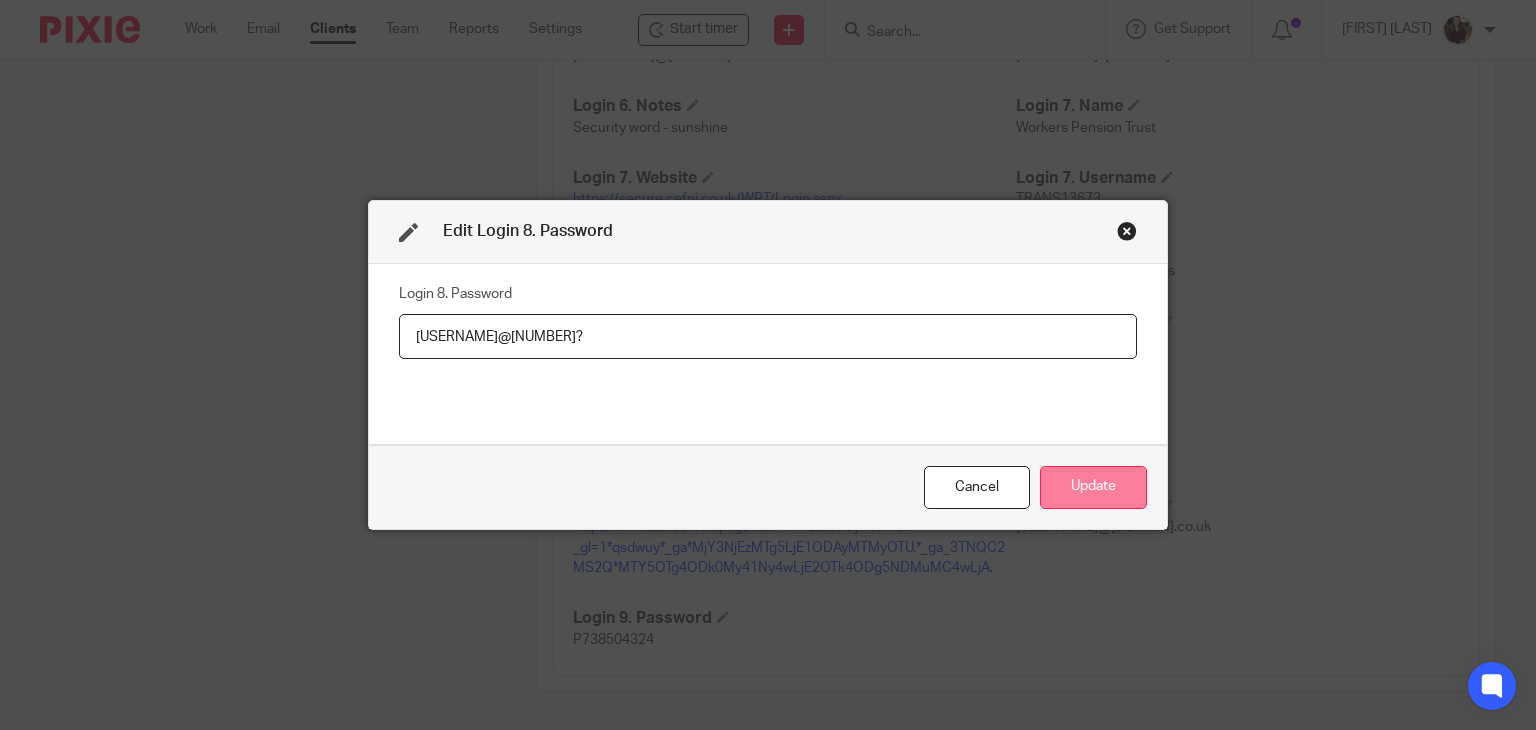 type on "TimTurn2025@" 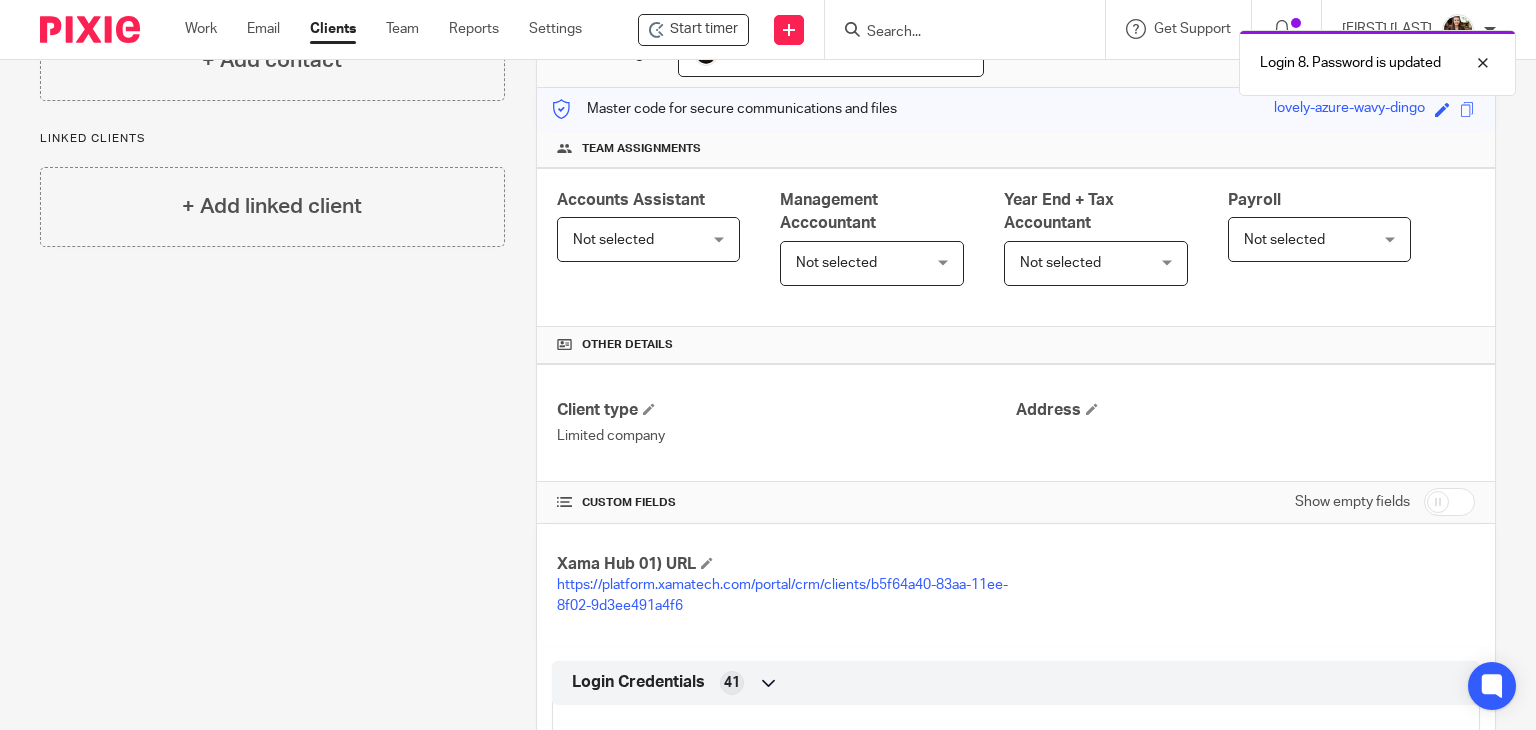 scroll, scrollTop: 0, scrollLeft: 0, axis: both 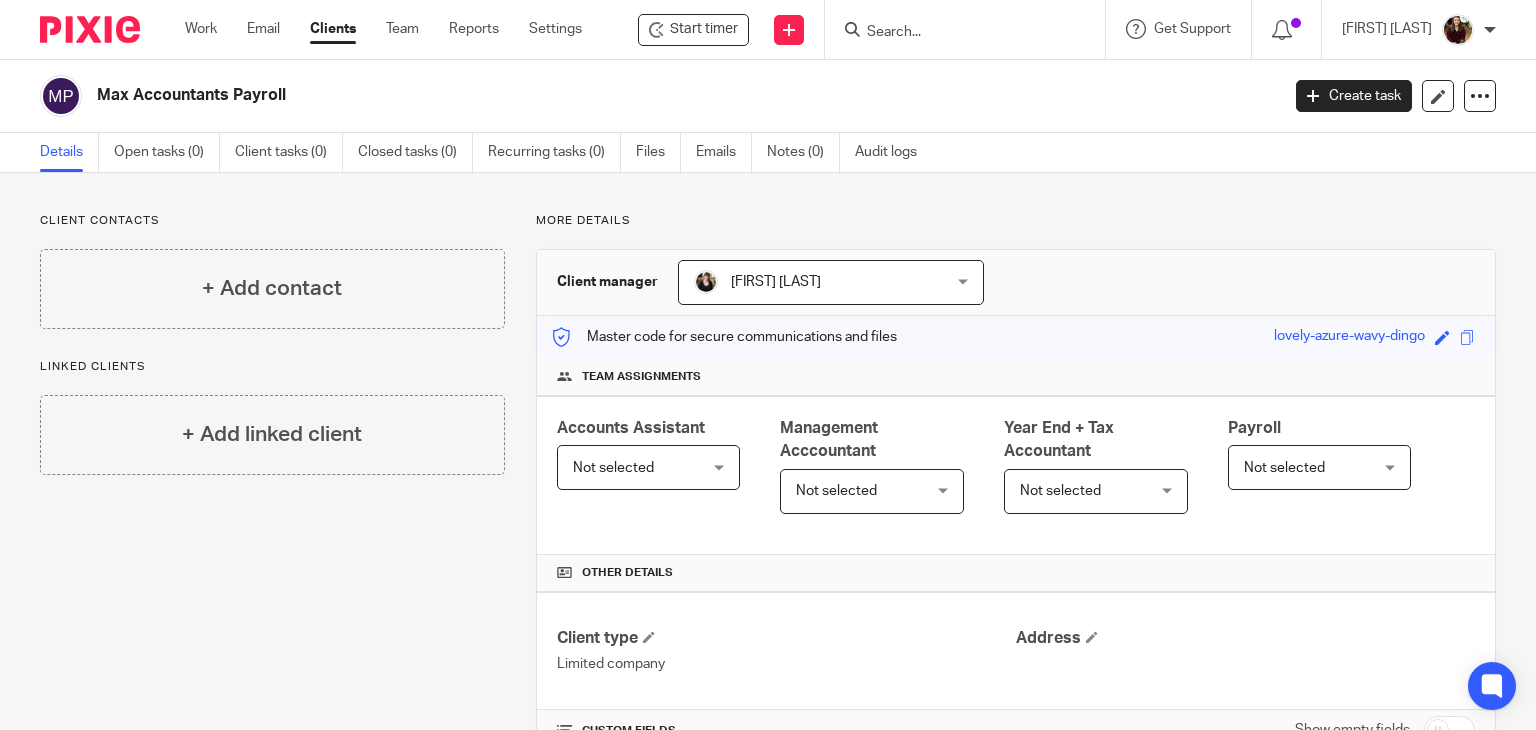 click at bounding box center (955, 33) 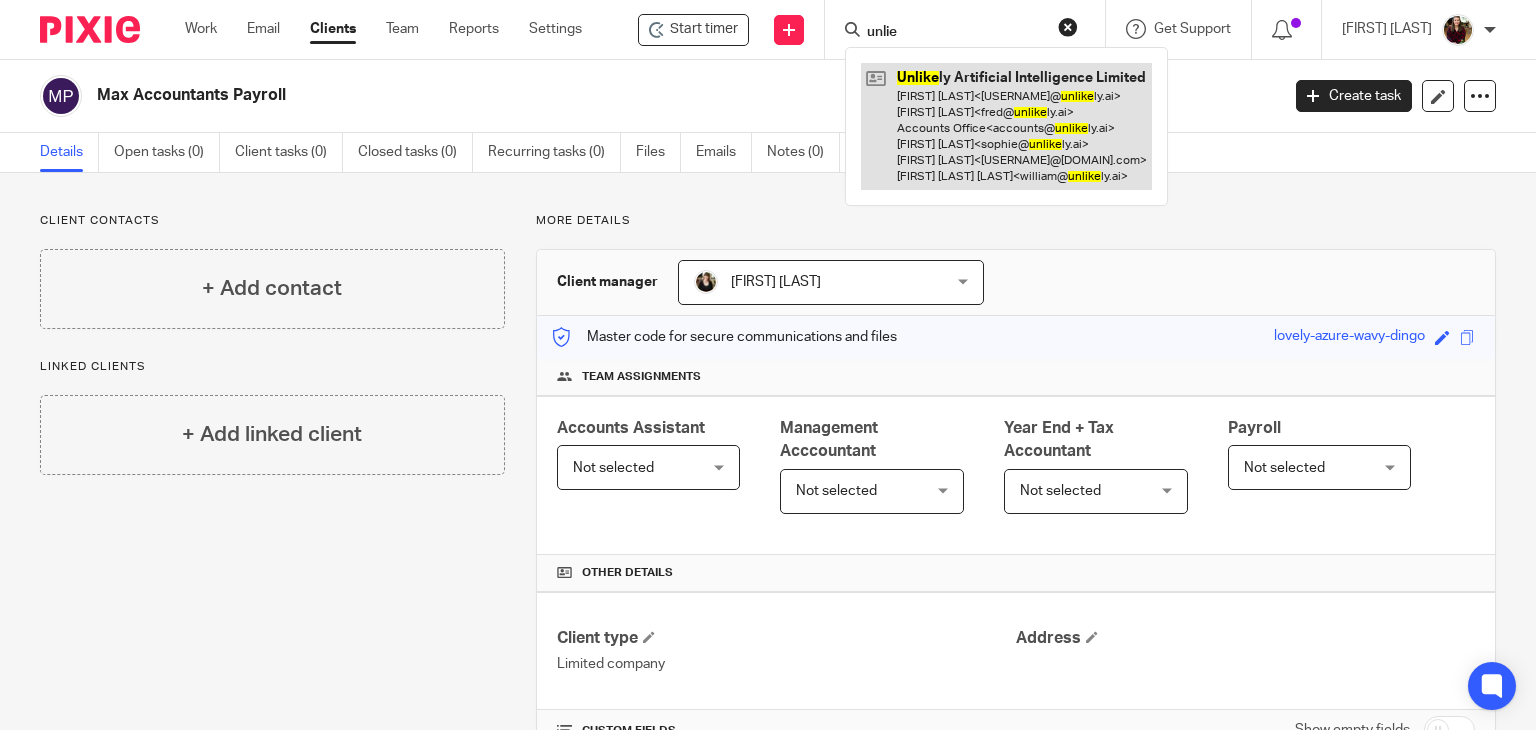 type on "unlie" 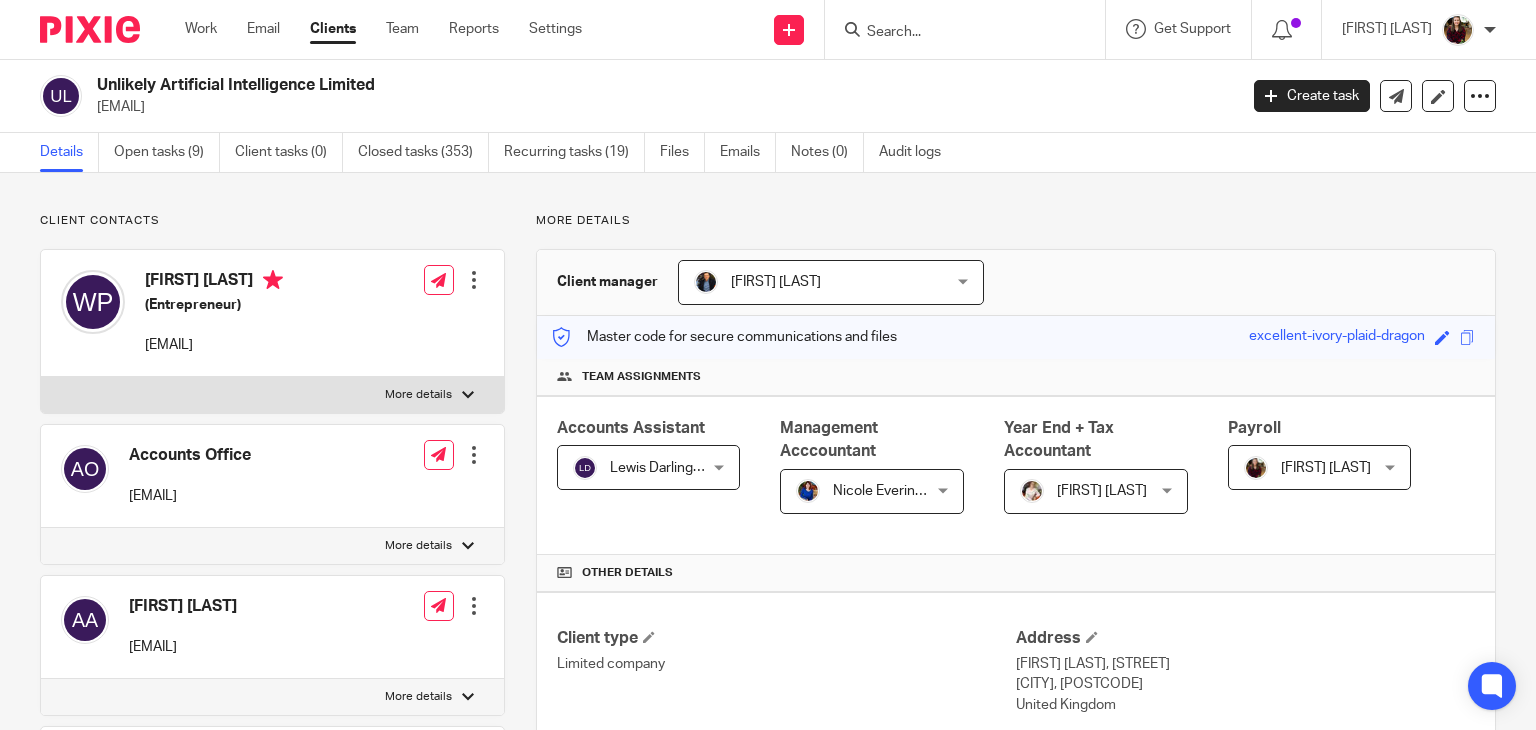 scroll, scrollTop: 0, scrollLeft: 0, axis: both 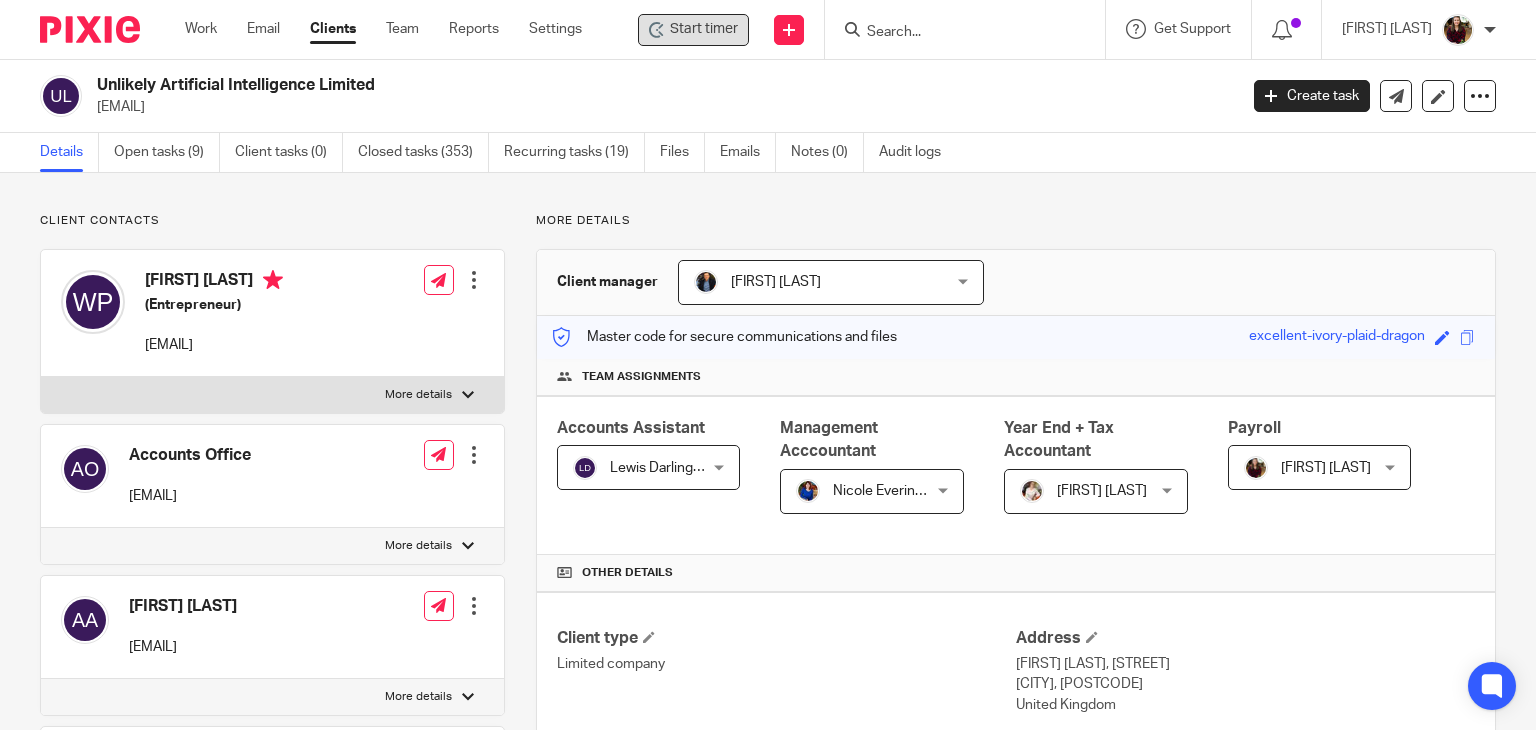 click on "Start timer" at bounding box center (704, 29) 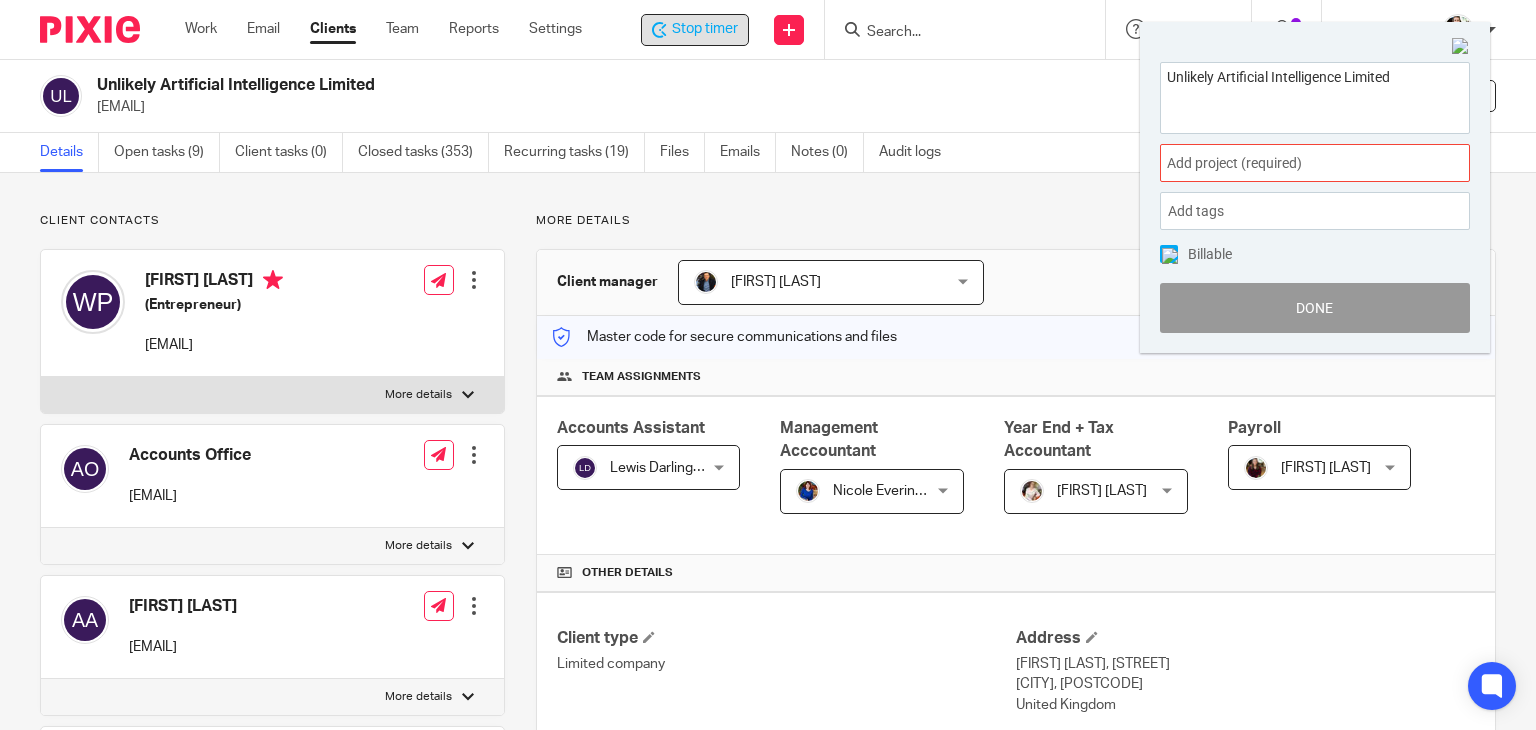 click on "Add project (required) :" at bounding box center (1293, 163) 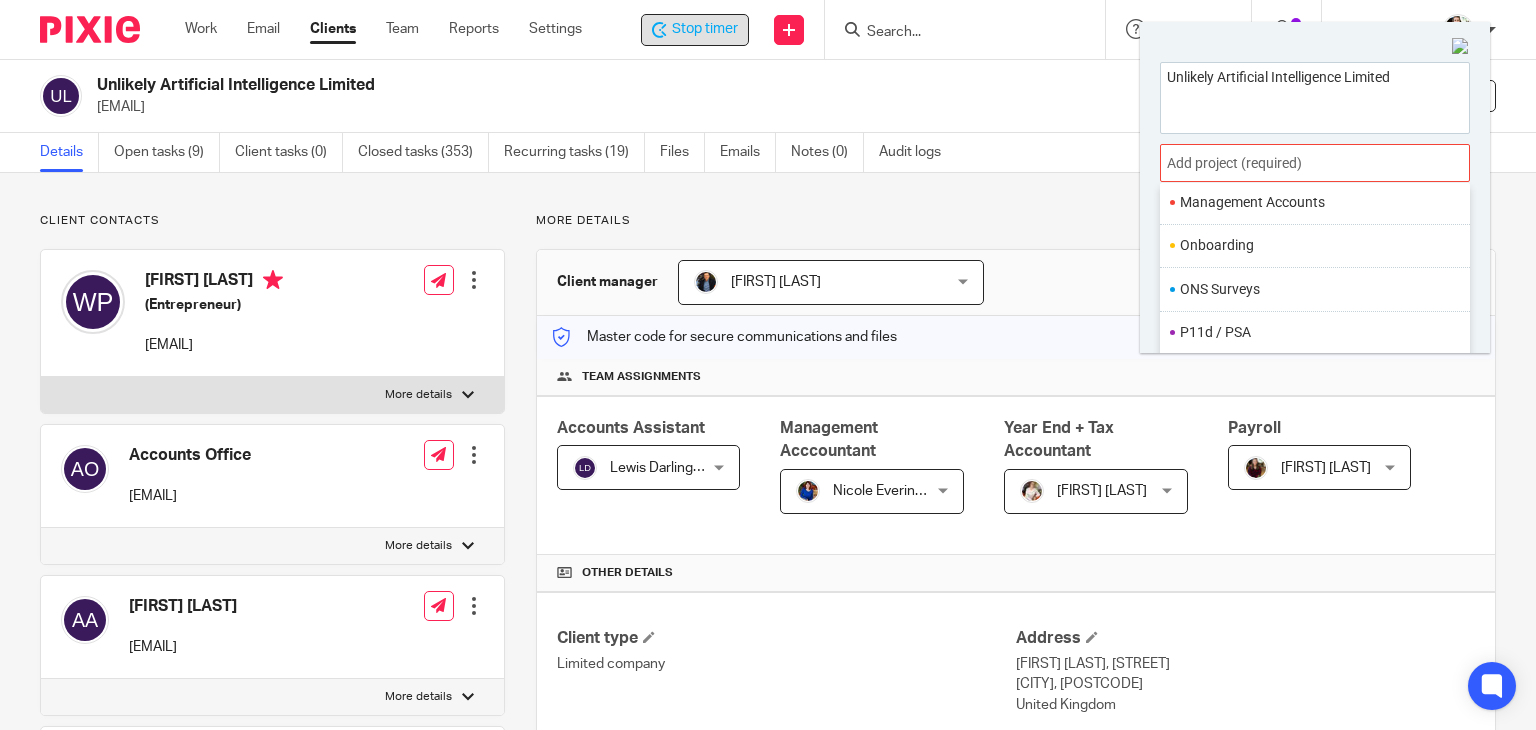 scroll, scrollTop: 748, scrollLeft: 0, axis: vertical 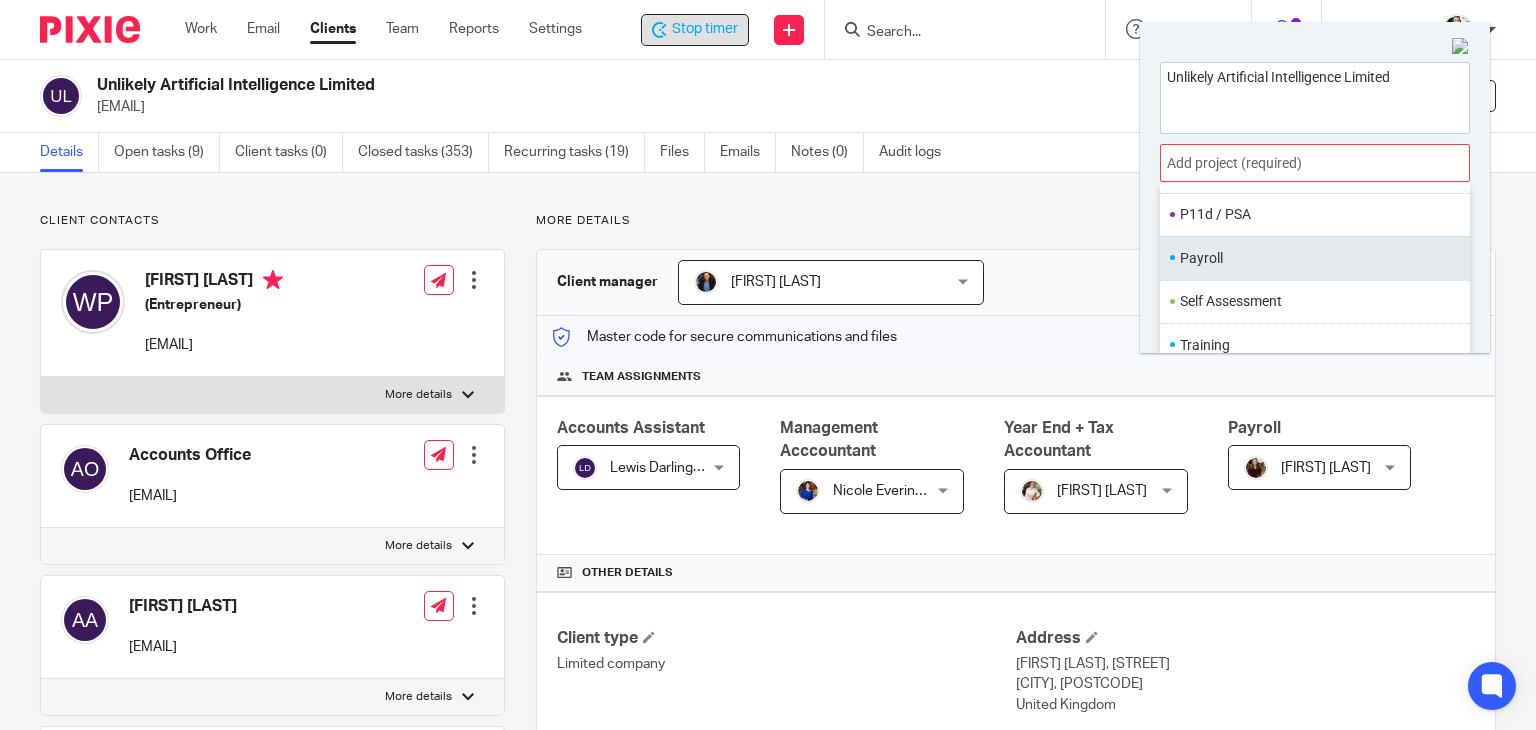 click on "Payroll" at bounding box center (1310, 258) 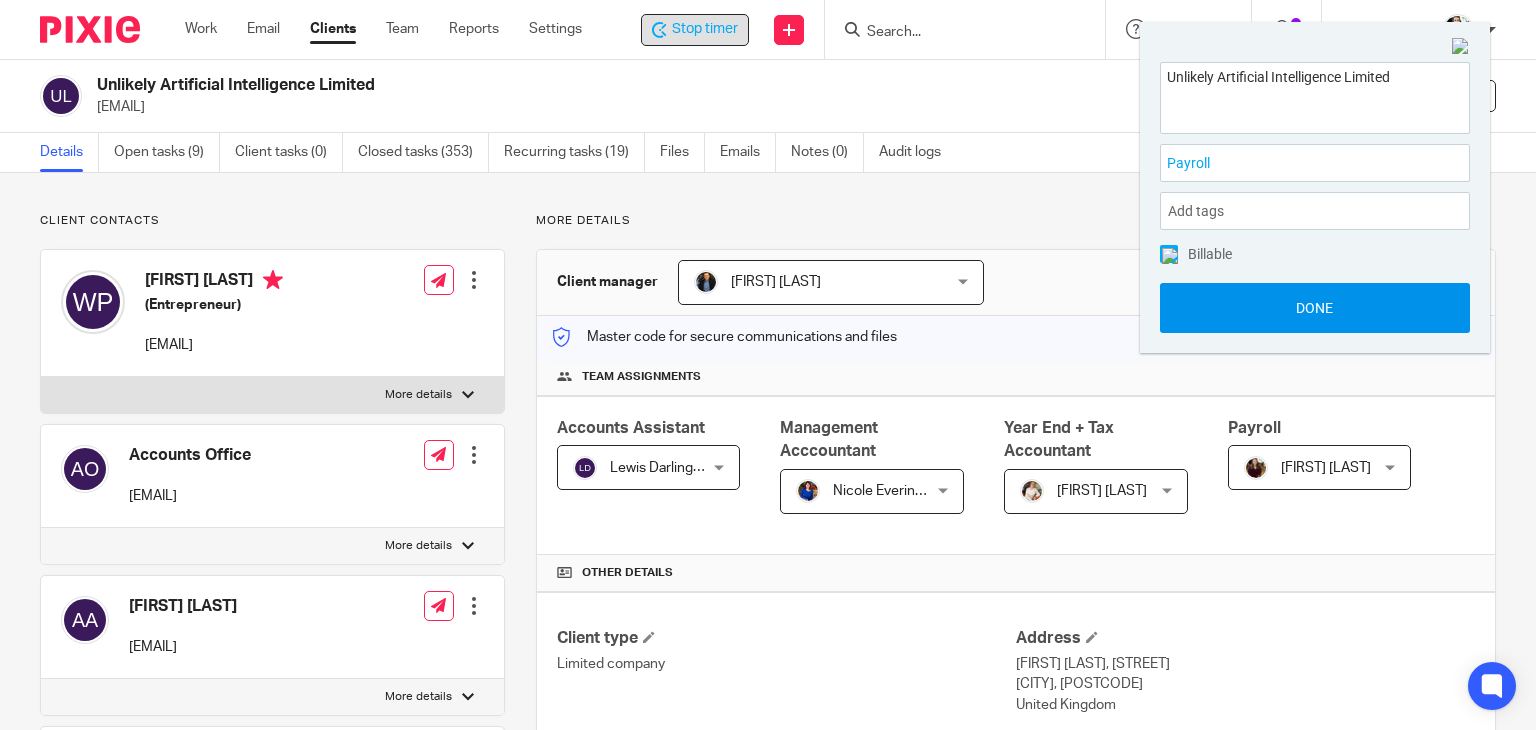 click on "Done" at bounding box center (1315, 308) 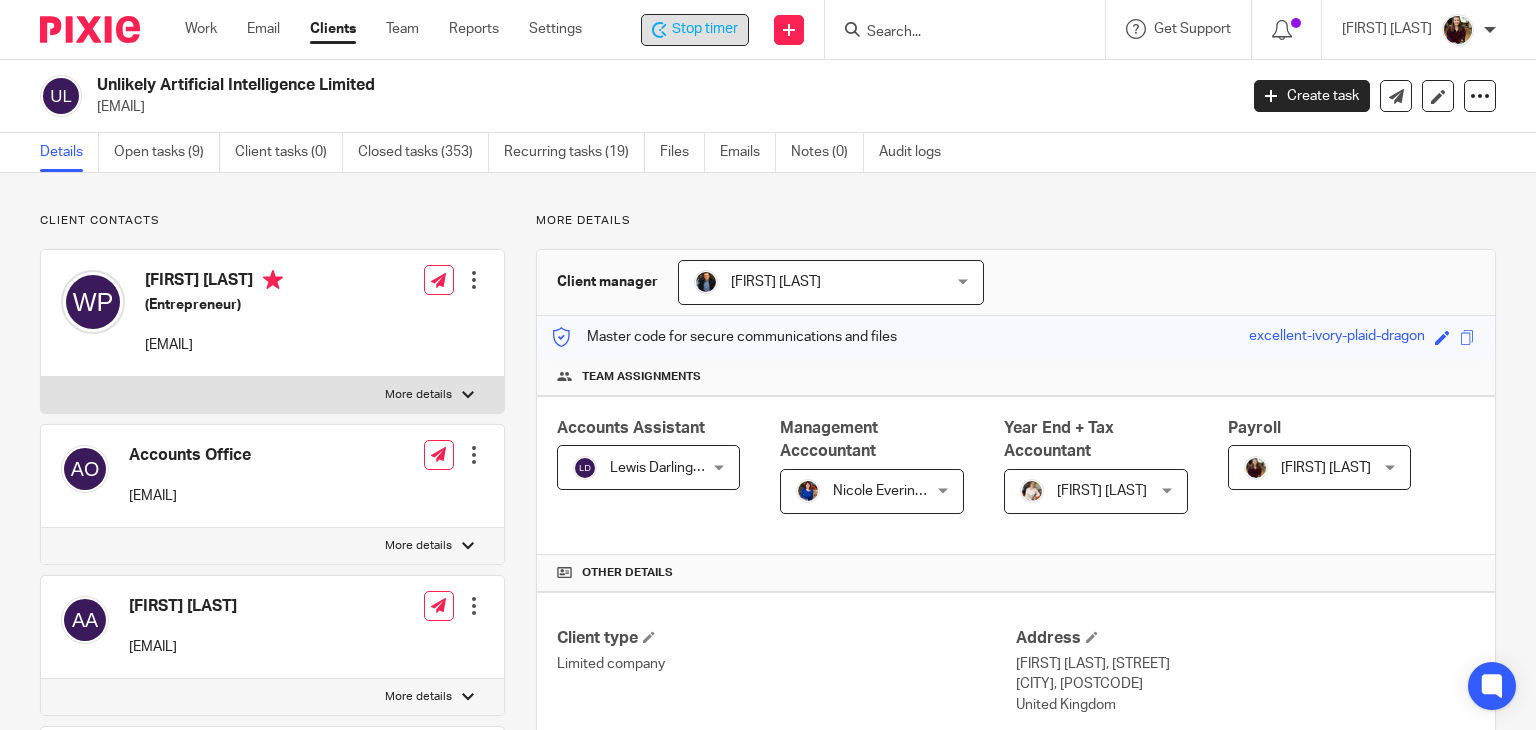 click on "Stop timer" at bounding box center [705, 29] 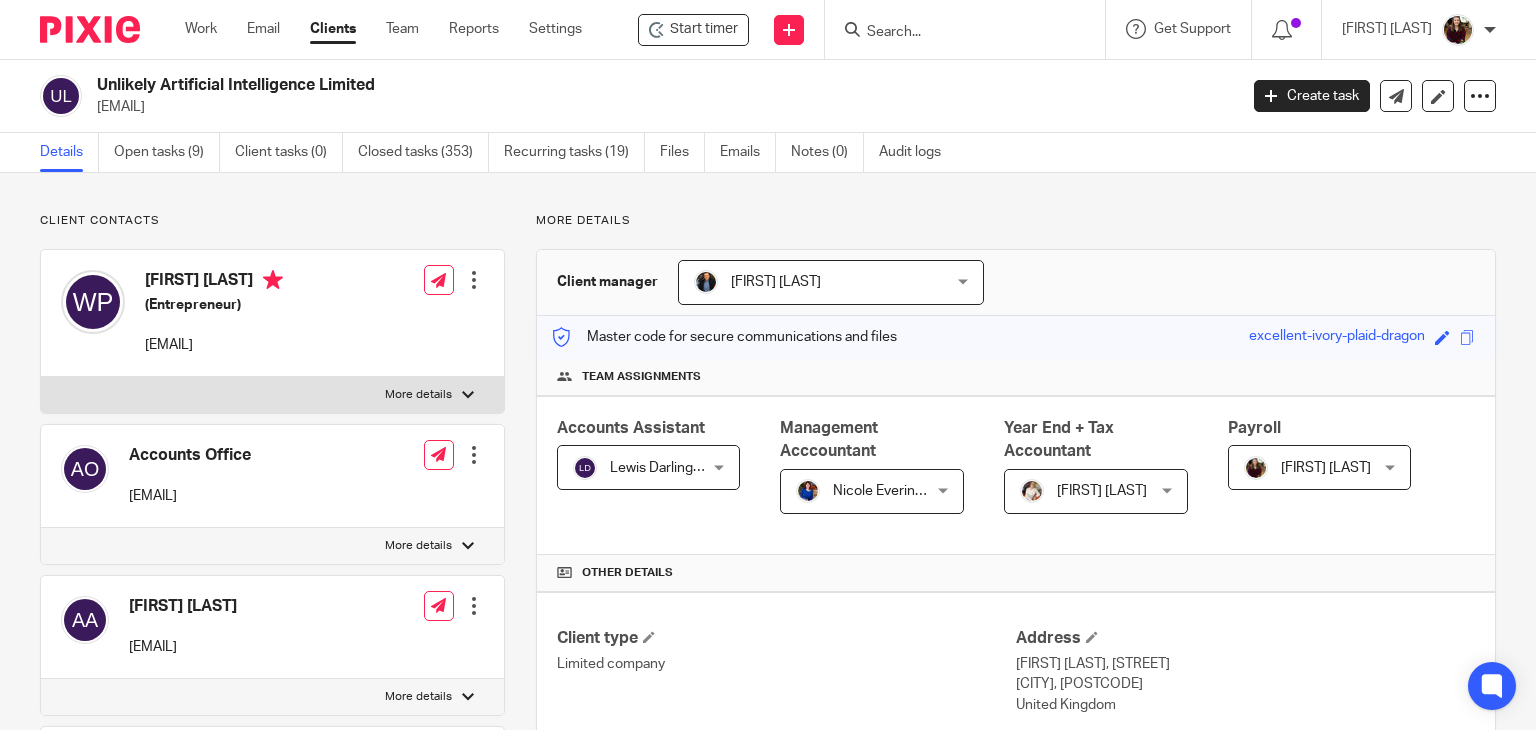 click at bounding box center [955, 33] 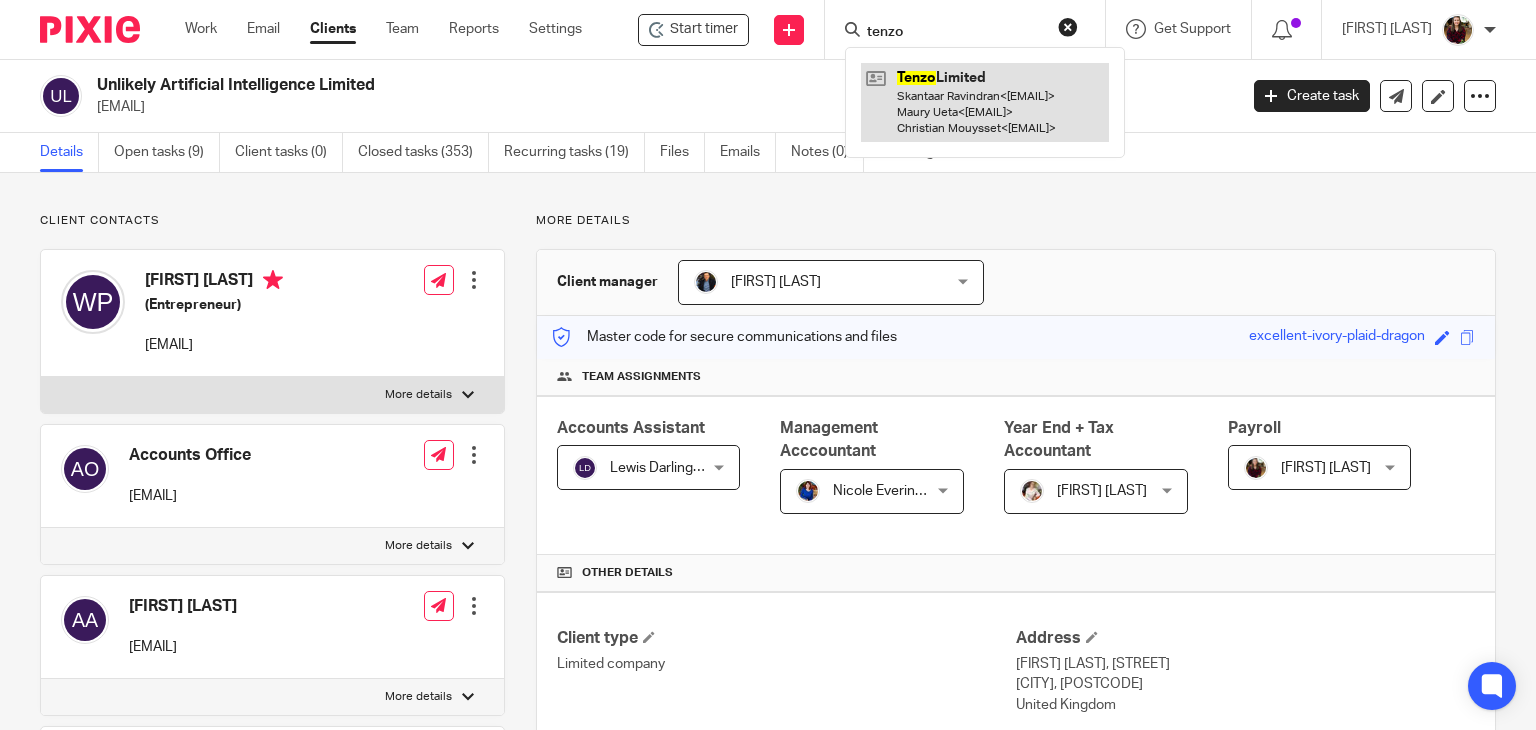 type on "tenzo" 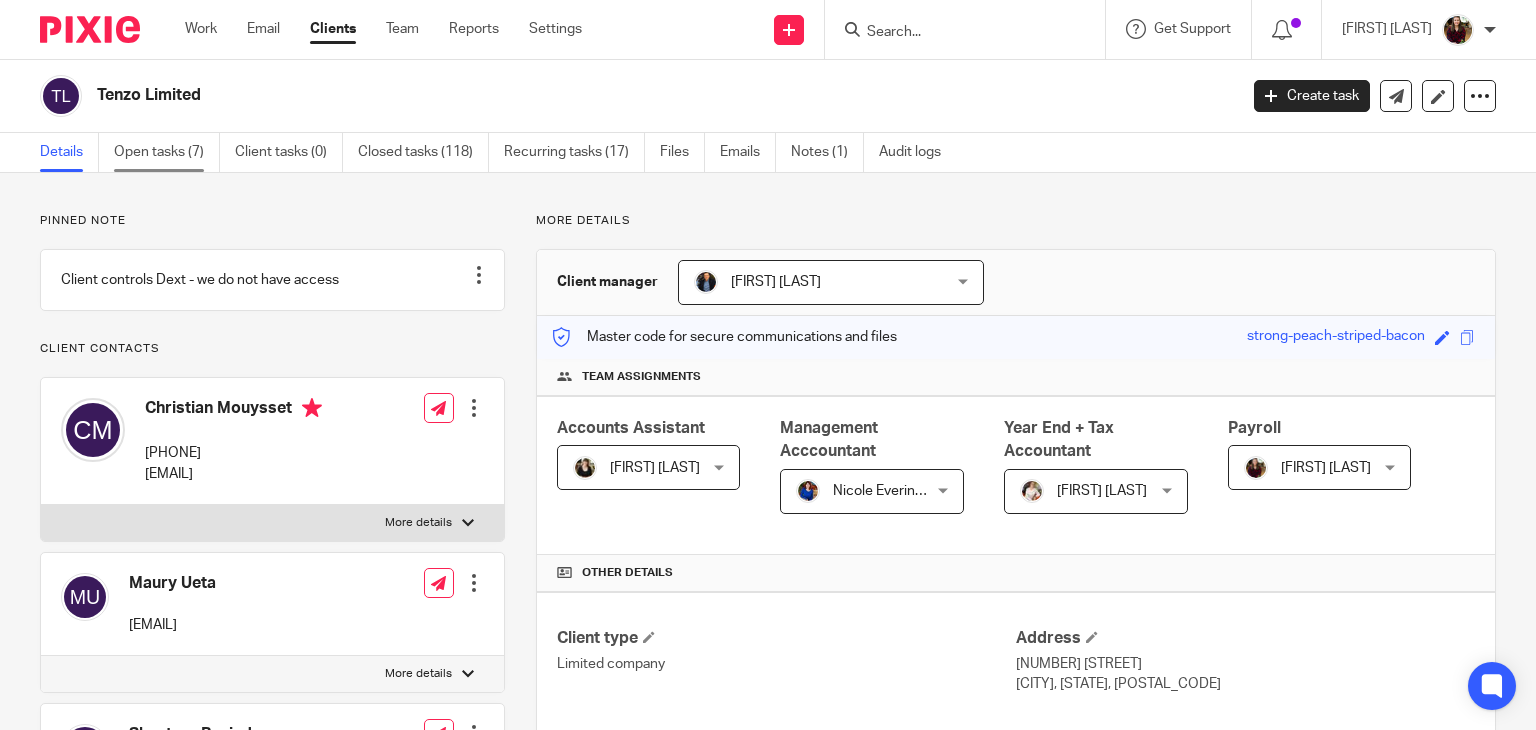 scroll, scrollTop: 0, scrollLeft: 0, axis: both 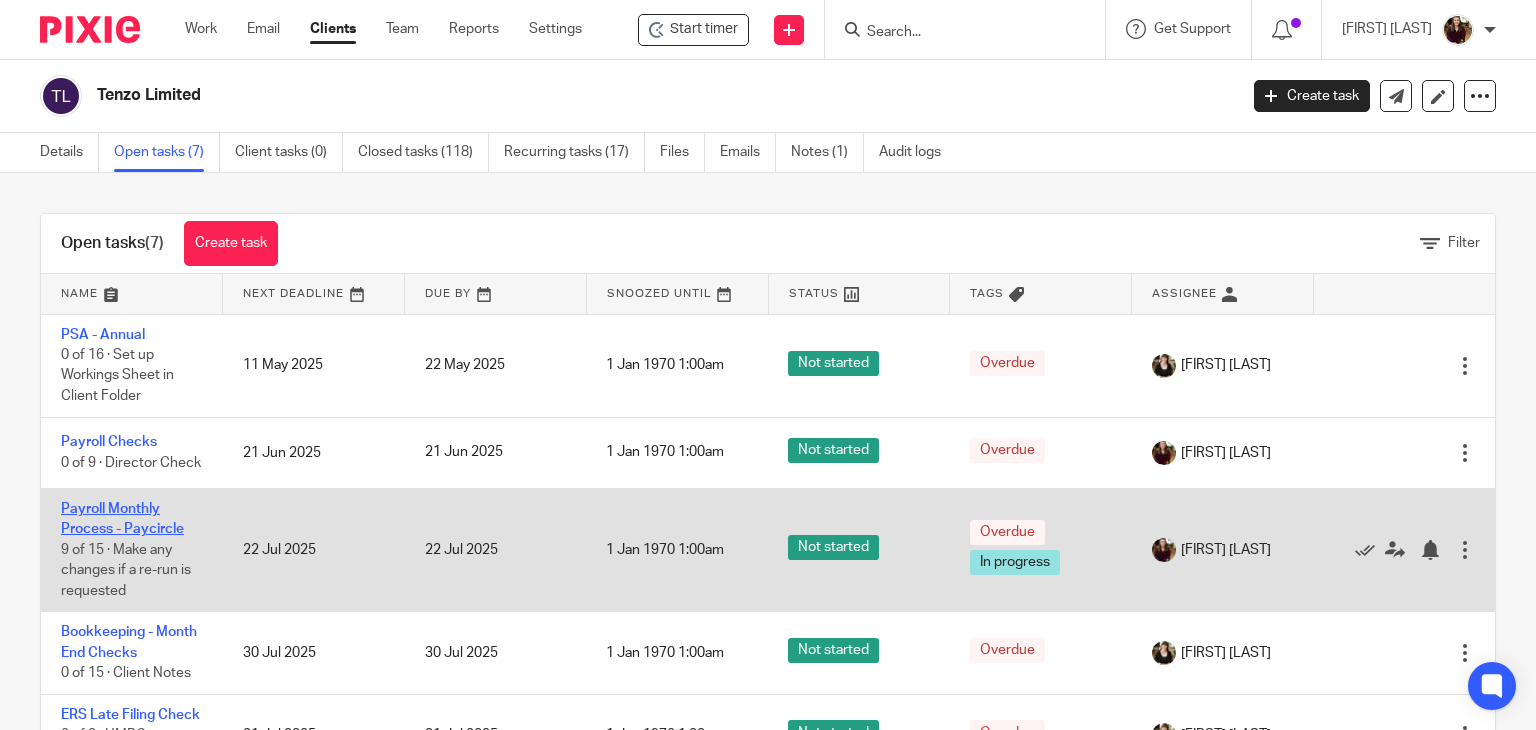 click on "Payroll Monthly Process - Paycircle" at bounding box center [122, 519] 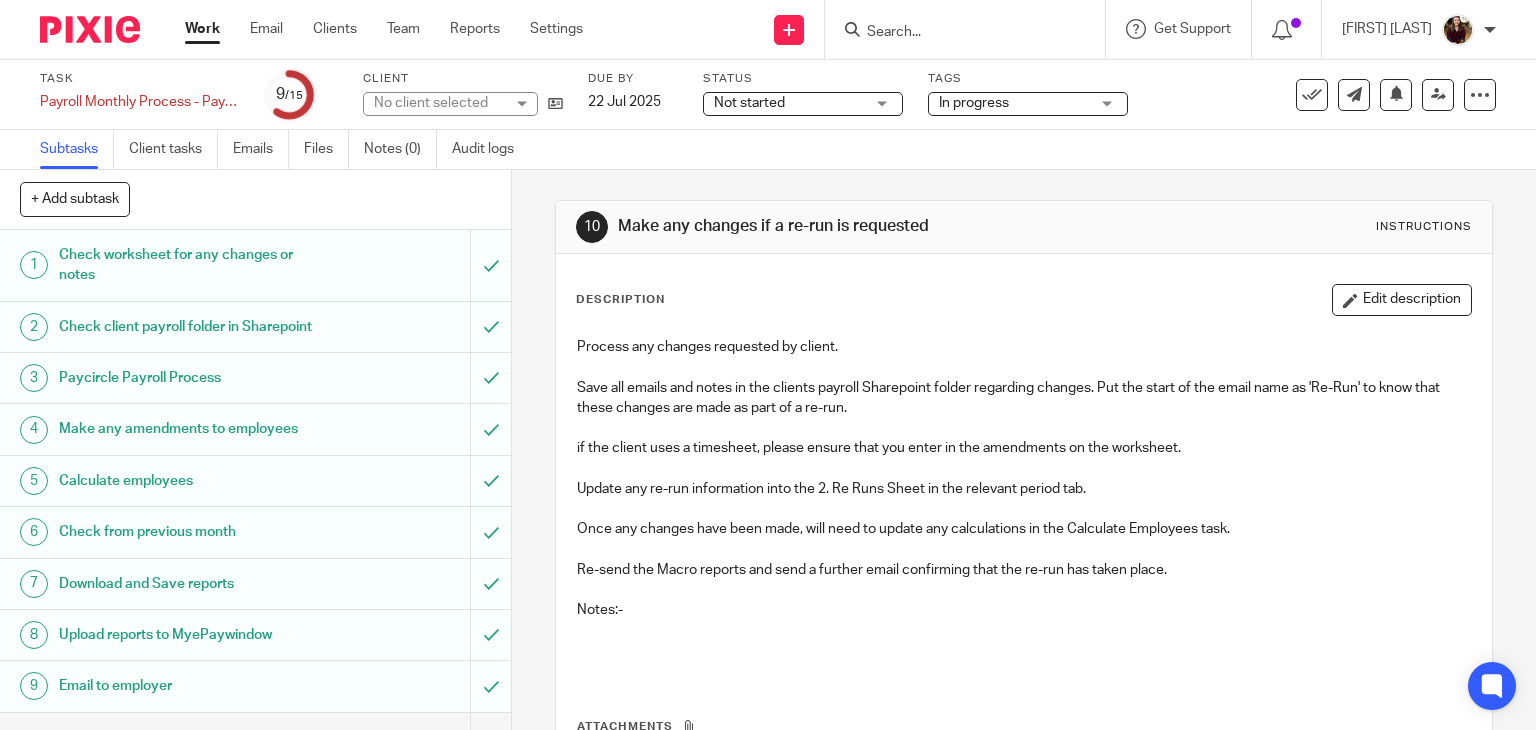 scroll, scrollTop: 0, scrollLeft: 0, axis: both 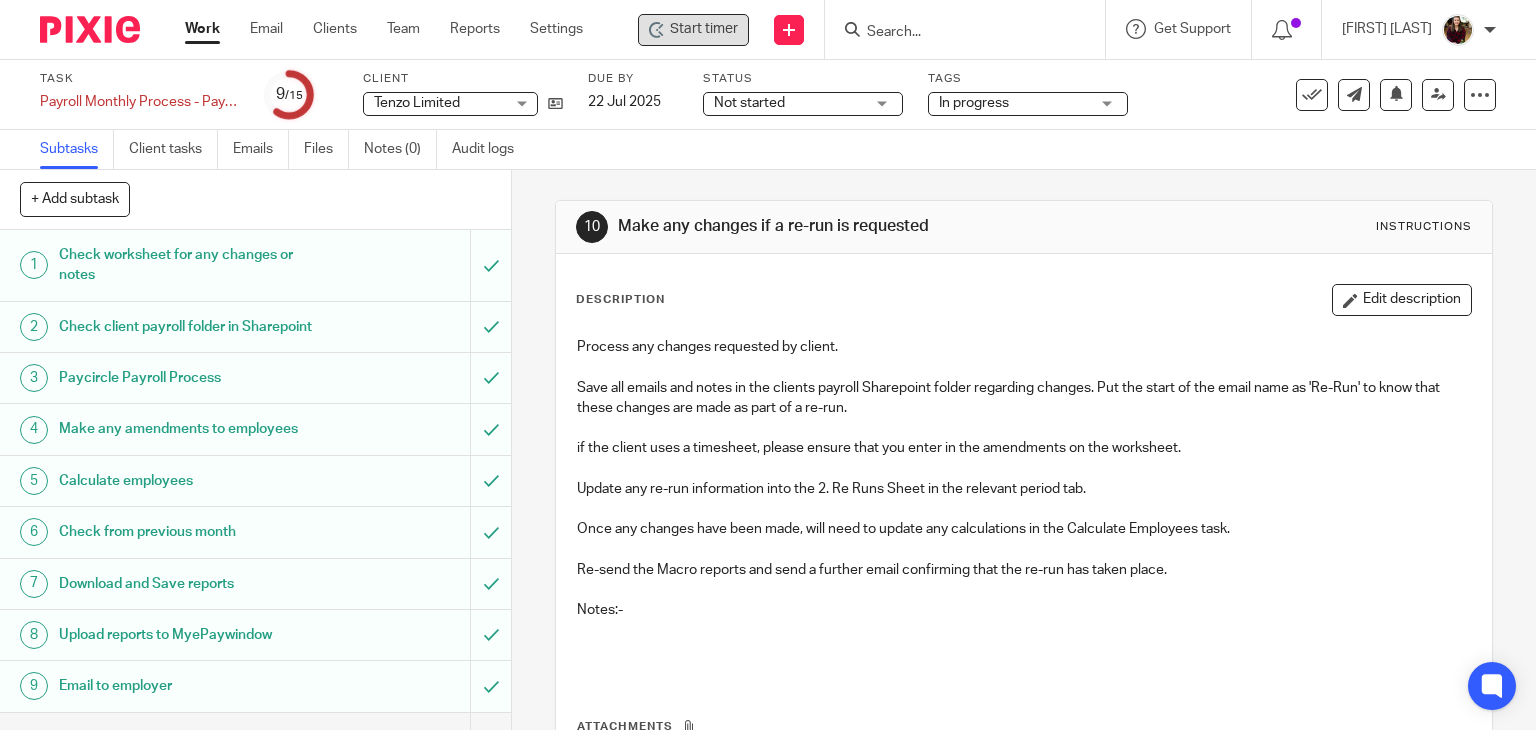 click on "Start timer" at bounding box center [704, 29] 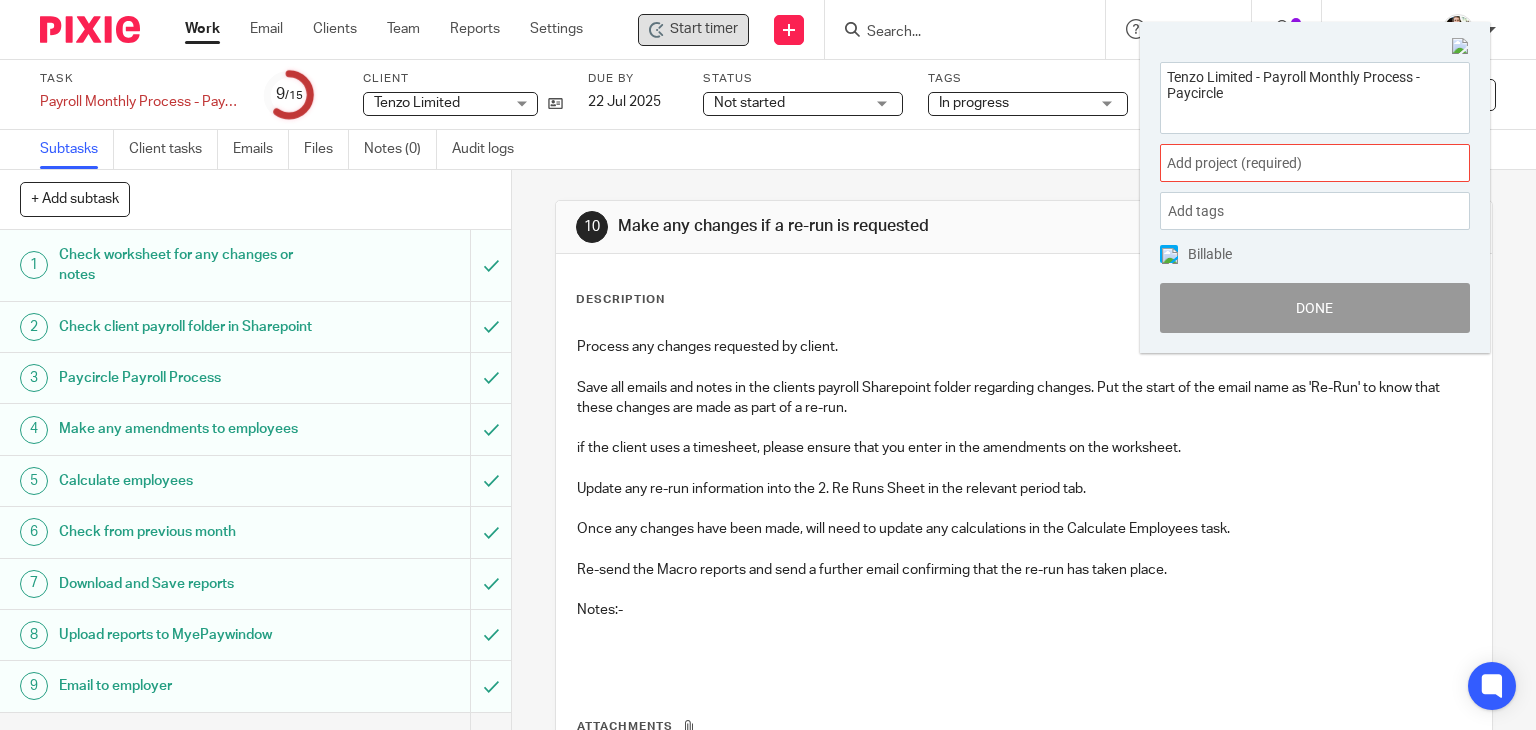 click on "Add project (required) :" at bounding box center [1293, 163] 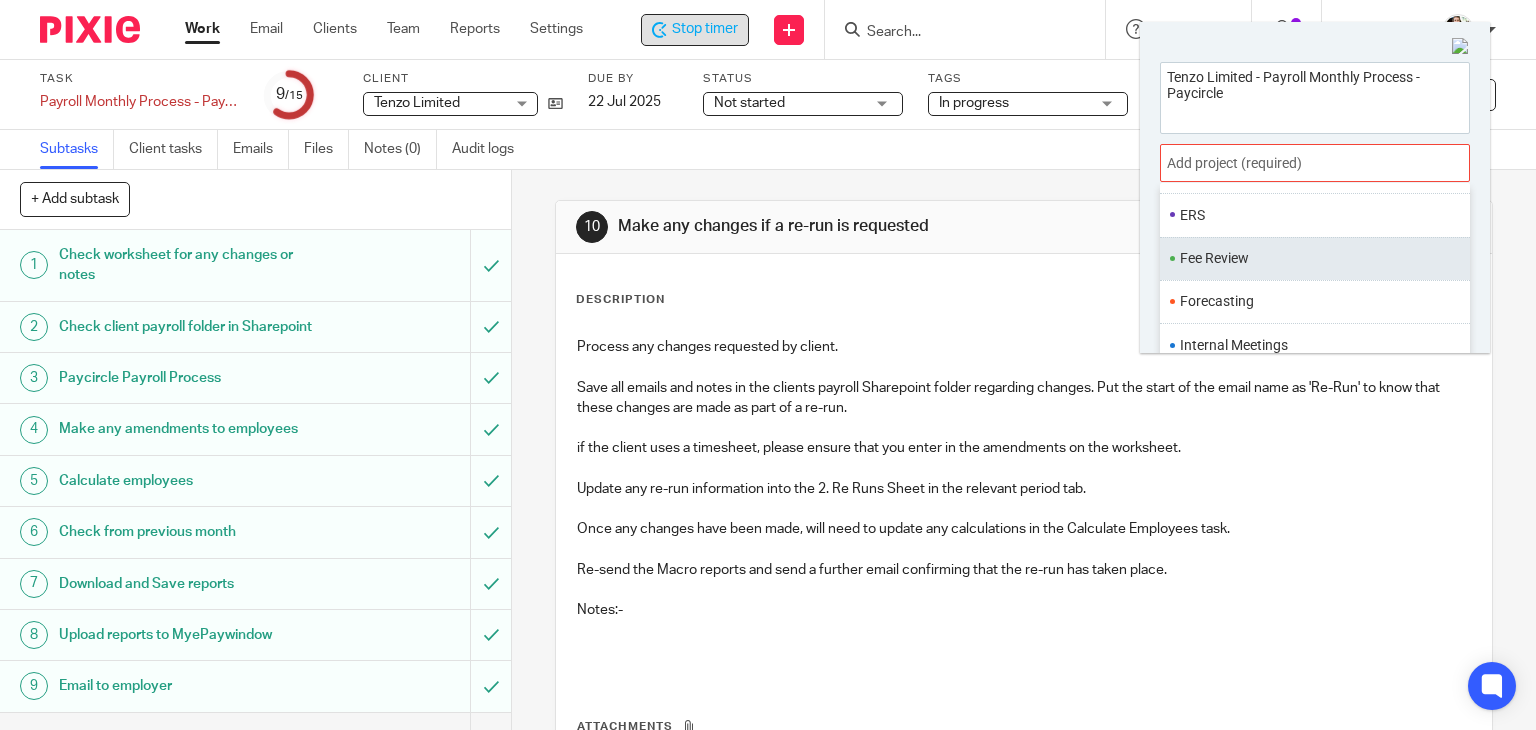 scroll, scrollTop: 700, scrollLeft: 0, axis: vertical 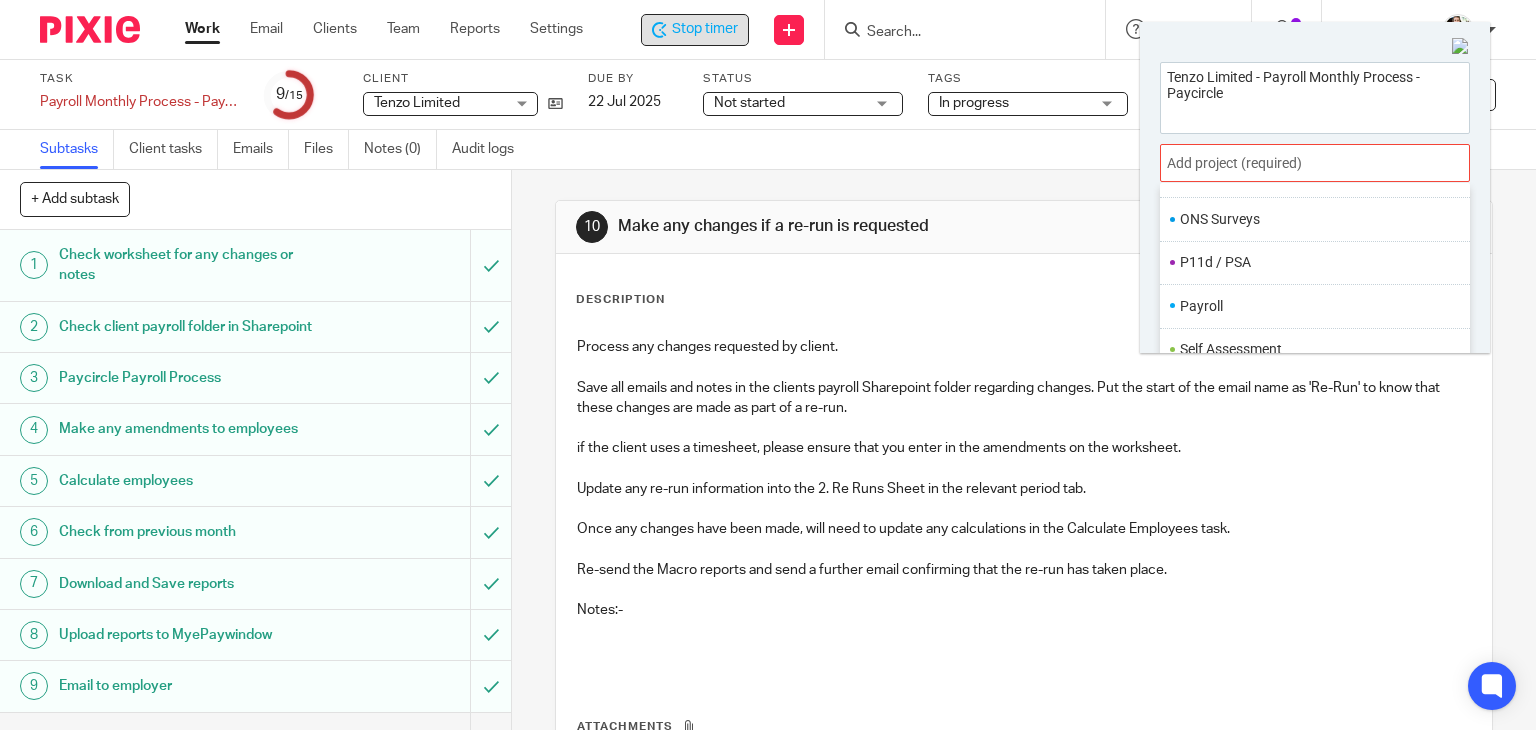 click on "Payroll" at bounding box center (1310, 306) 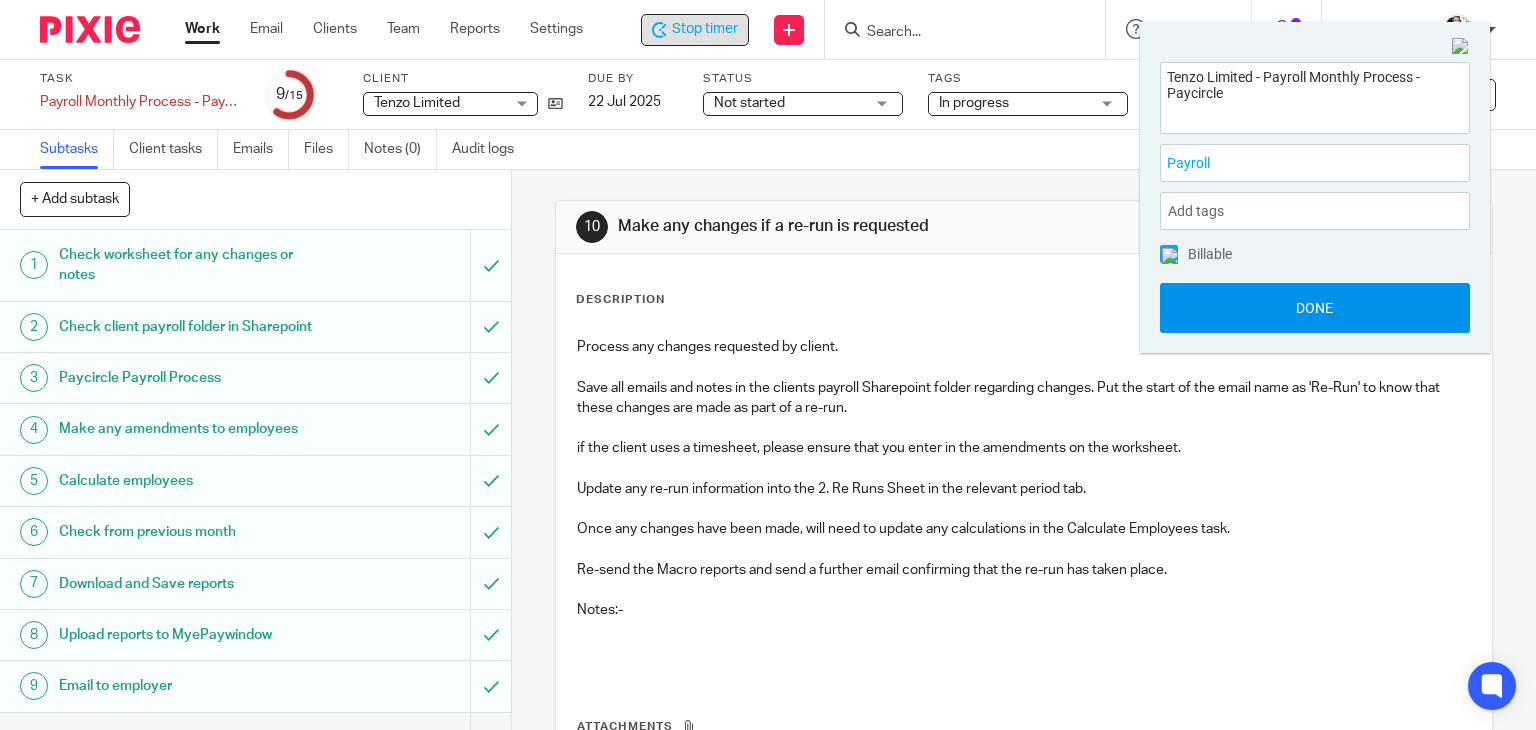 click on "Done" at bounding box center [1315, 308] 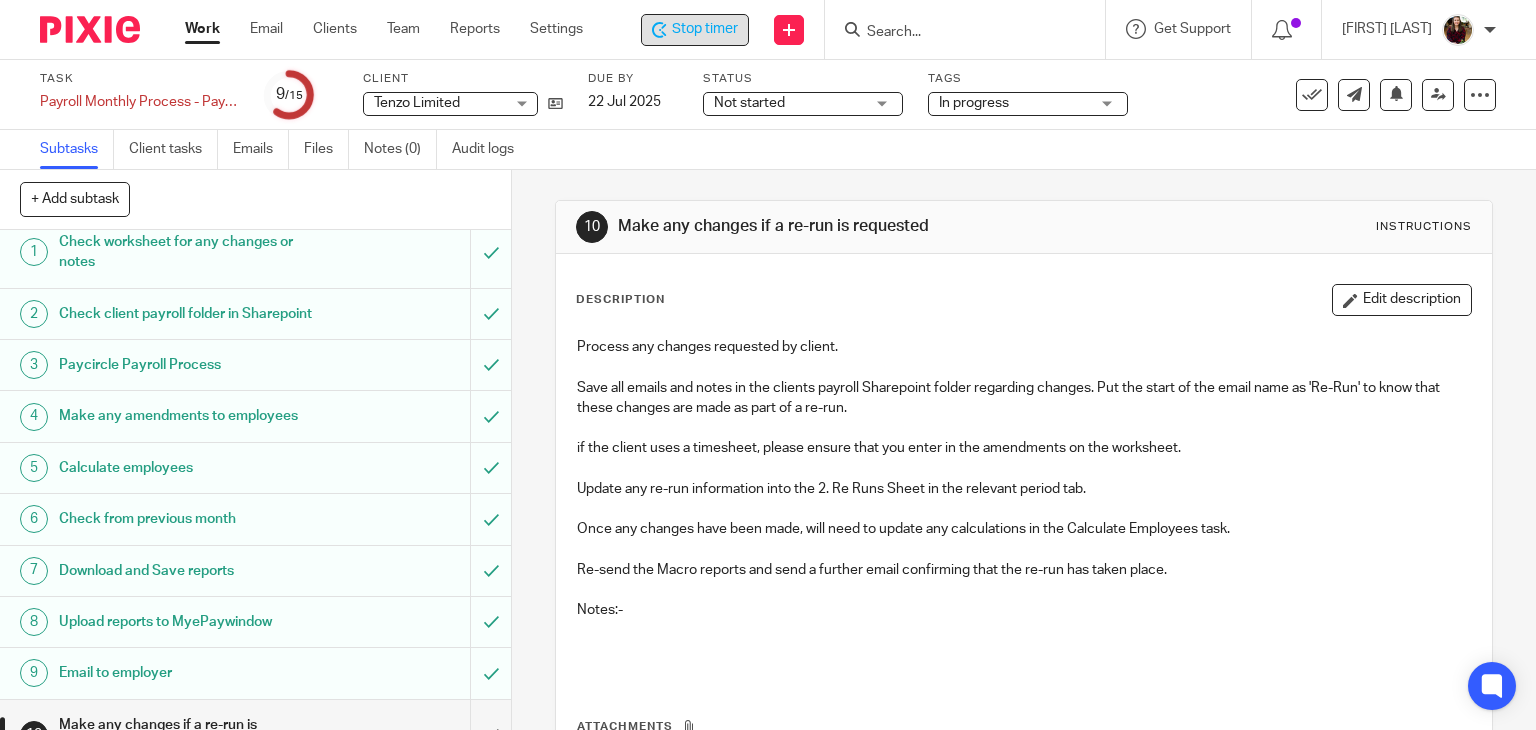 scroll, scrollTop: 0, scrollLeft: 0, axis: both 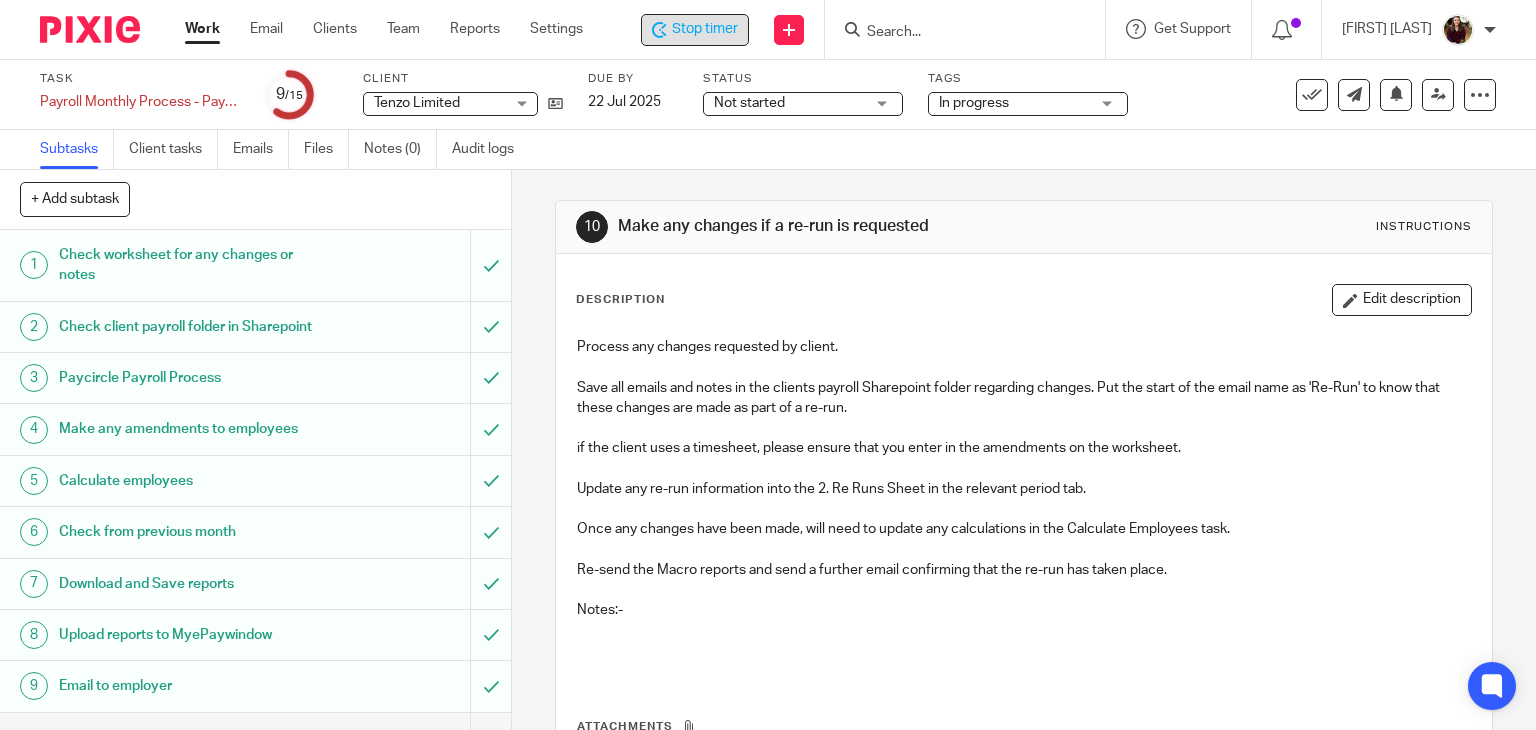 click on "Download and Save reports" at bounding box center (189, 584) 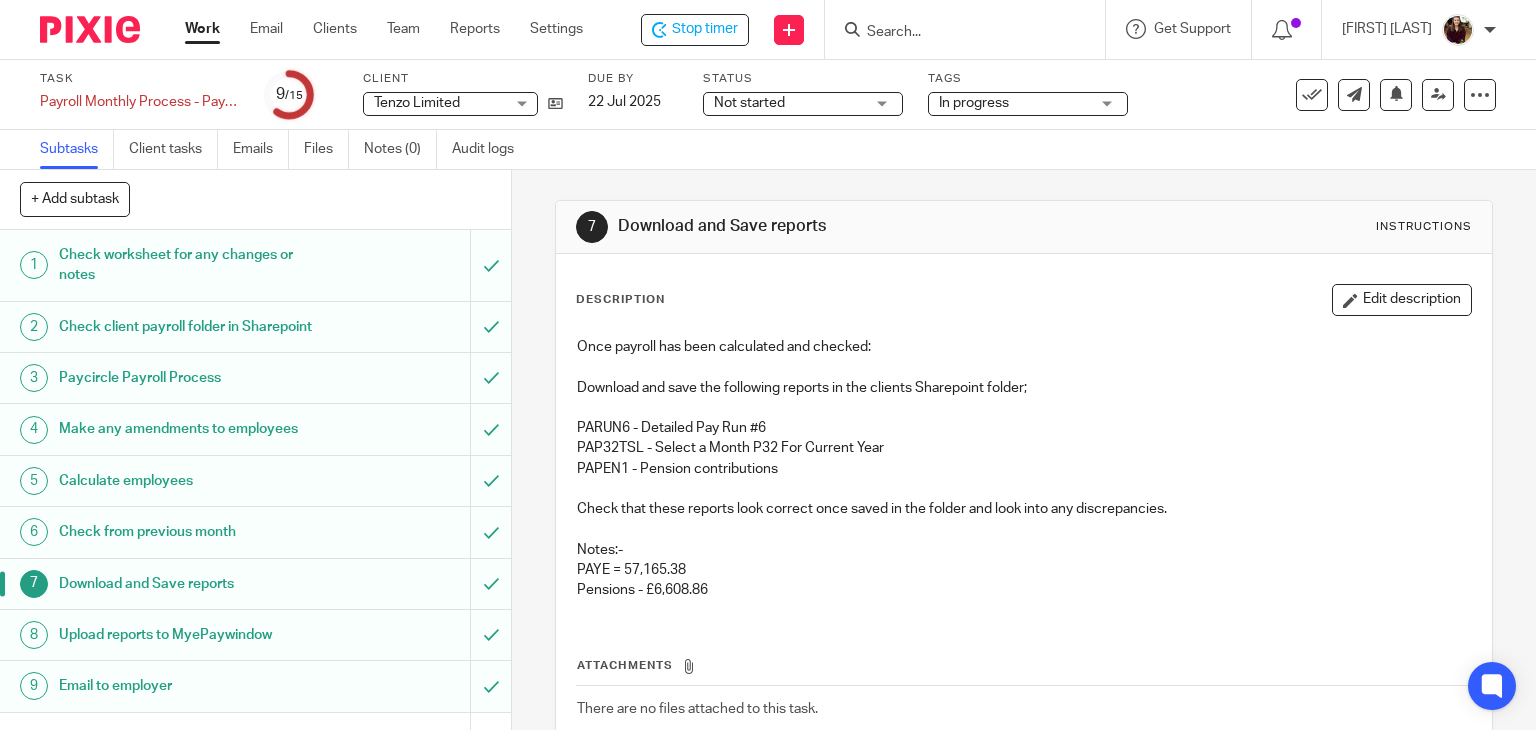 scroll, scrollTop: 0, scrollLeft: 0, axis: both 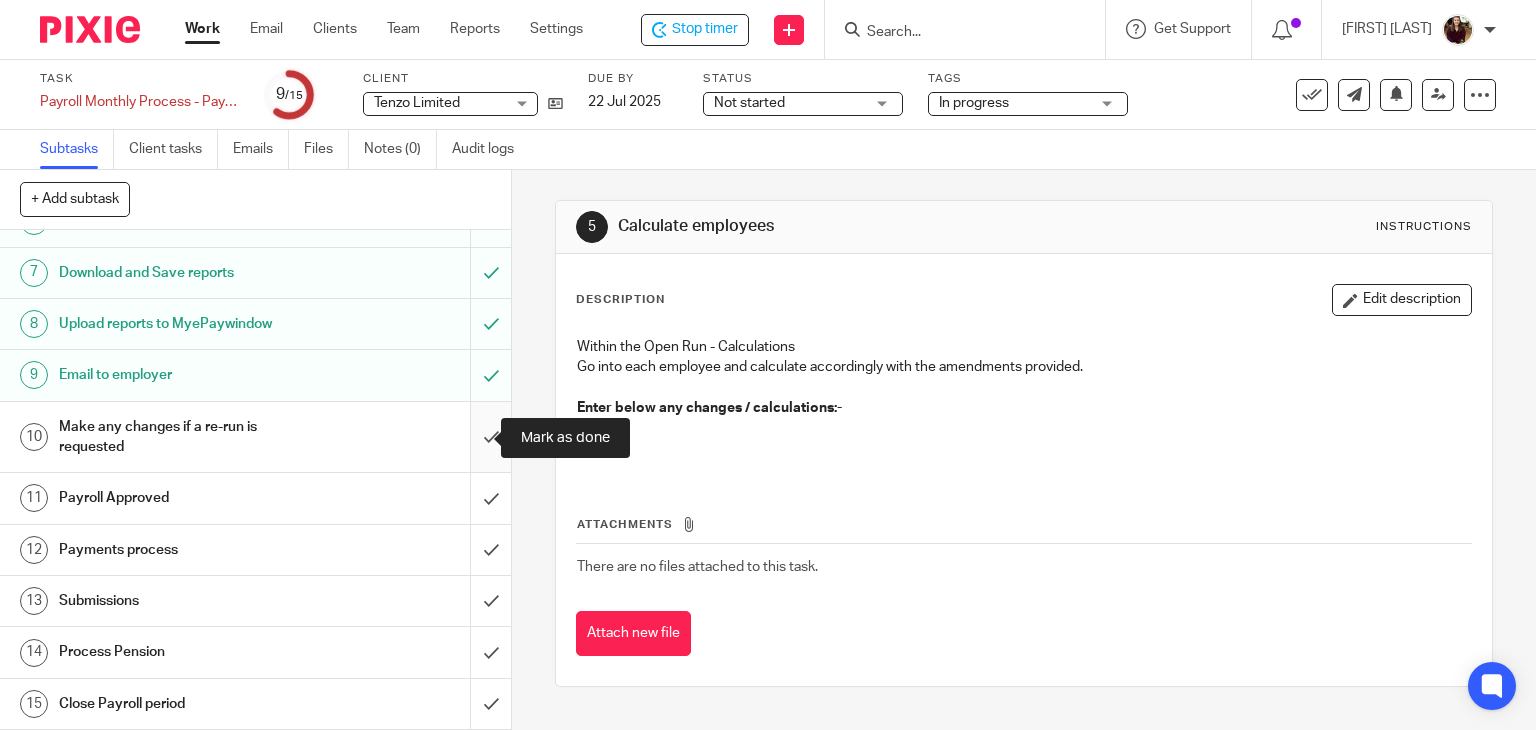 click at bounding box center (255, 437) 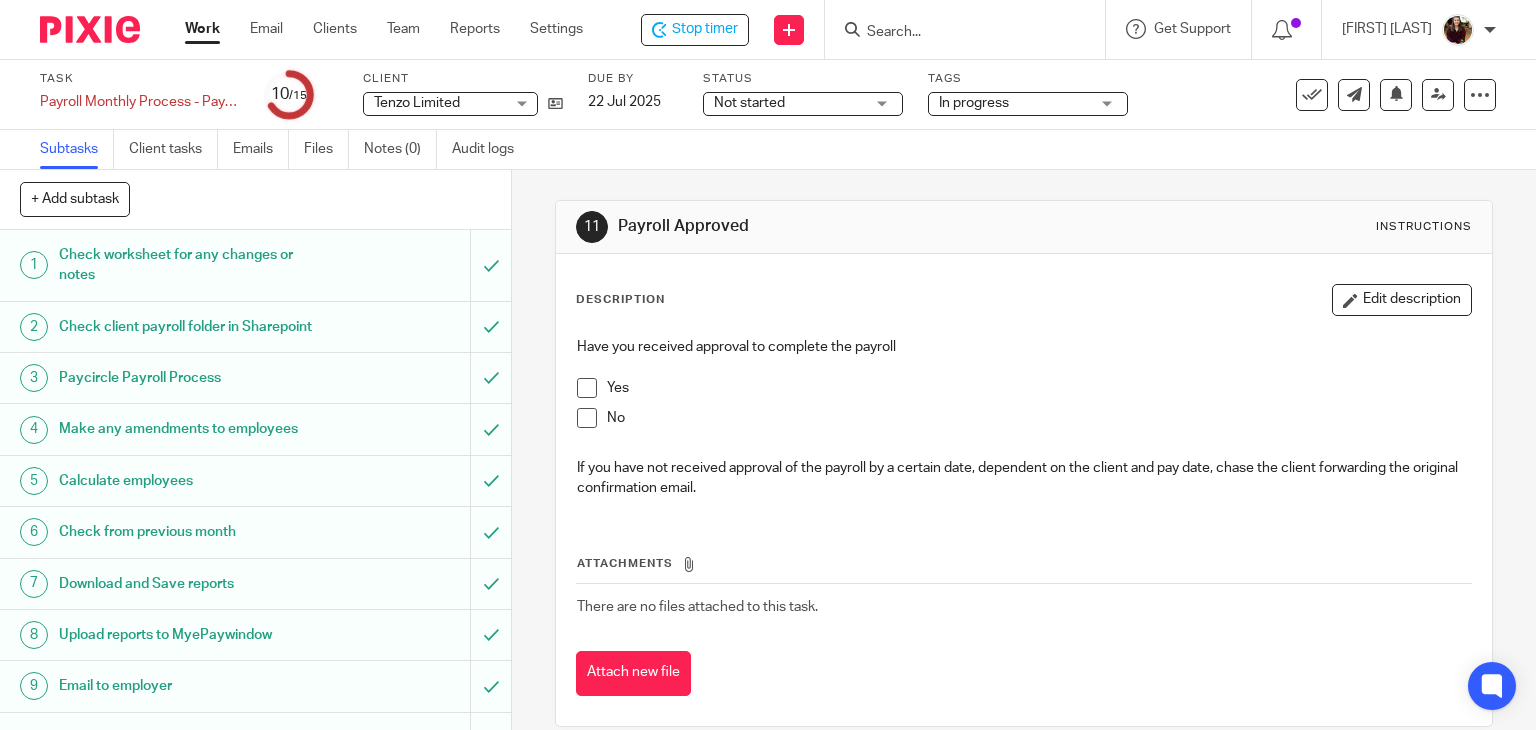 scroll, scrollTop: 0, scrollLeft: 0, axis: both 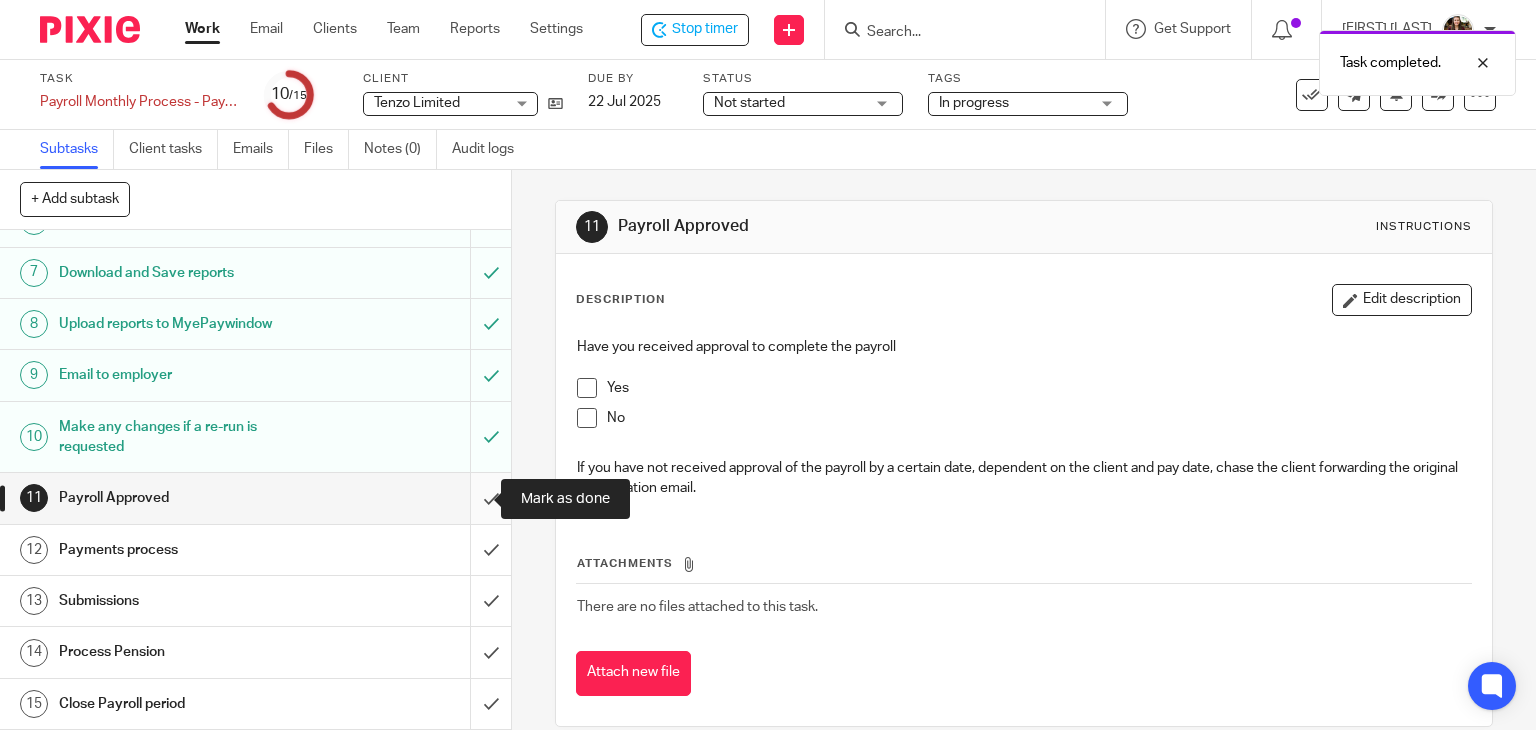 click at bounding box center (255, 498) 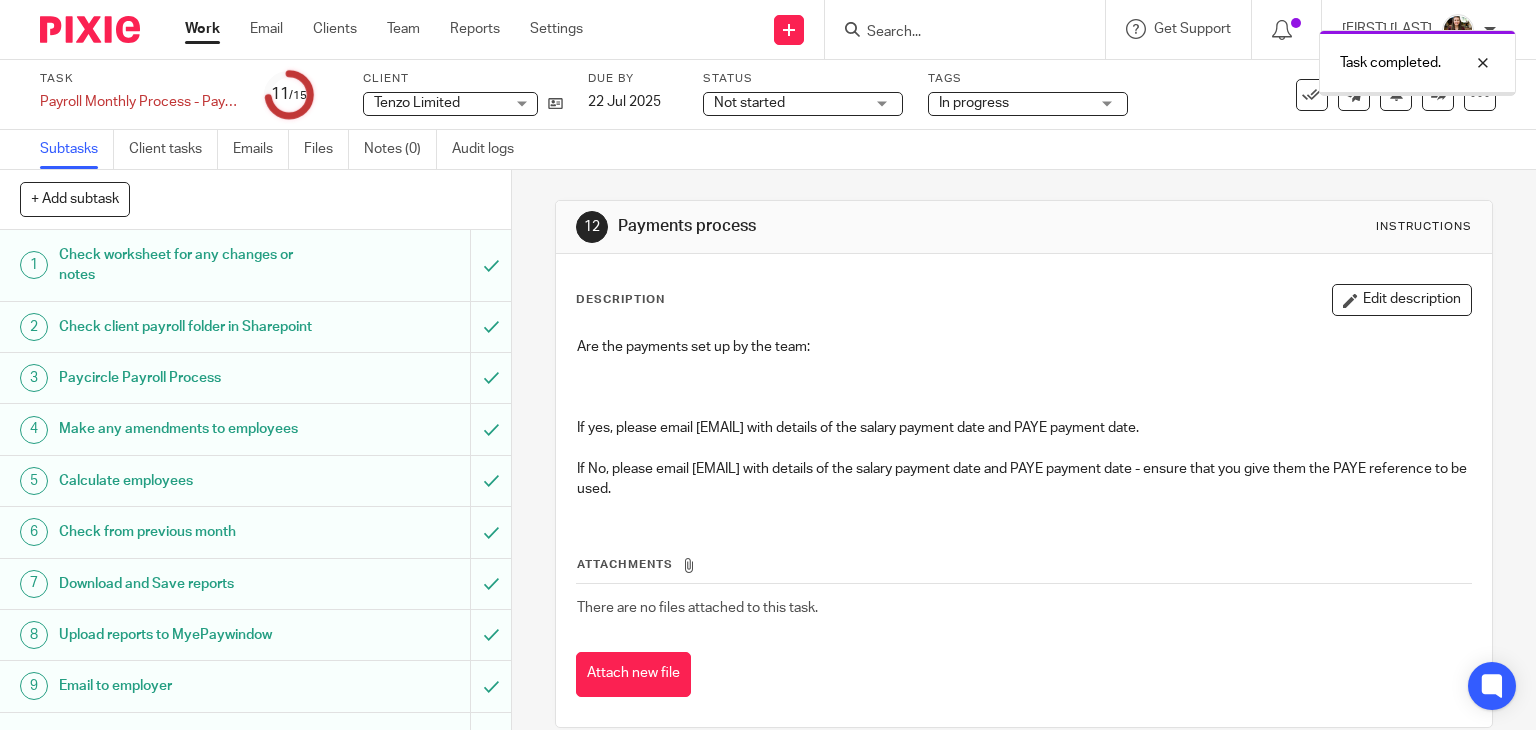 scroll, scrollTop: 0, scrollLeft: 0, axis: both 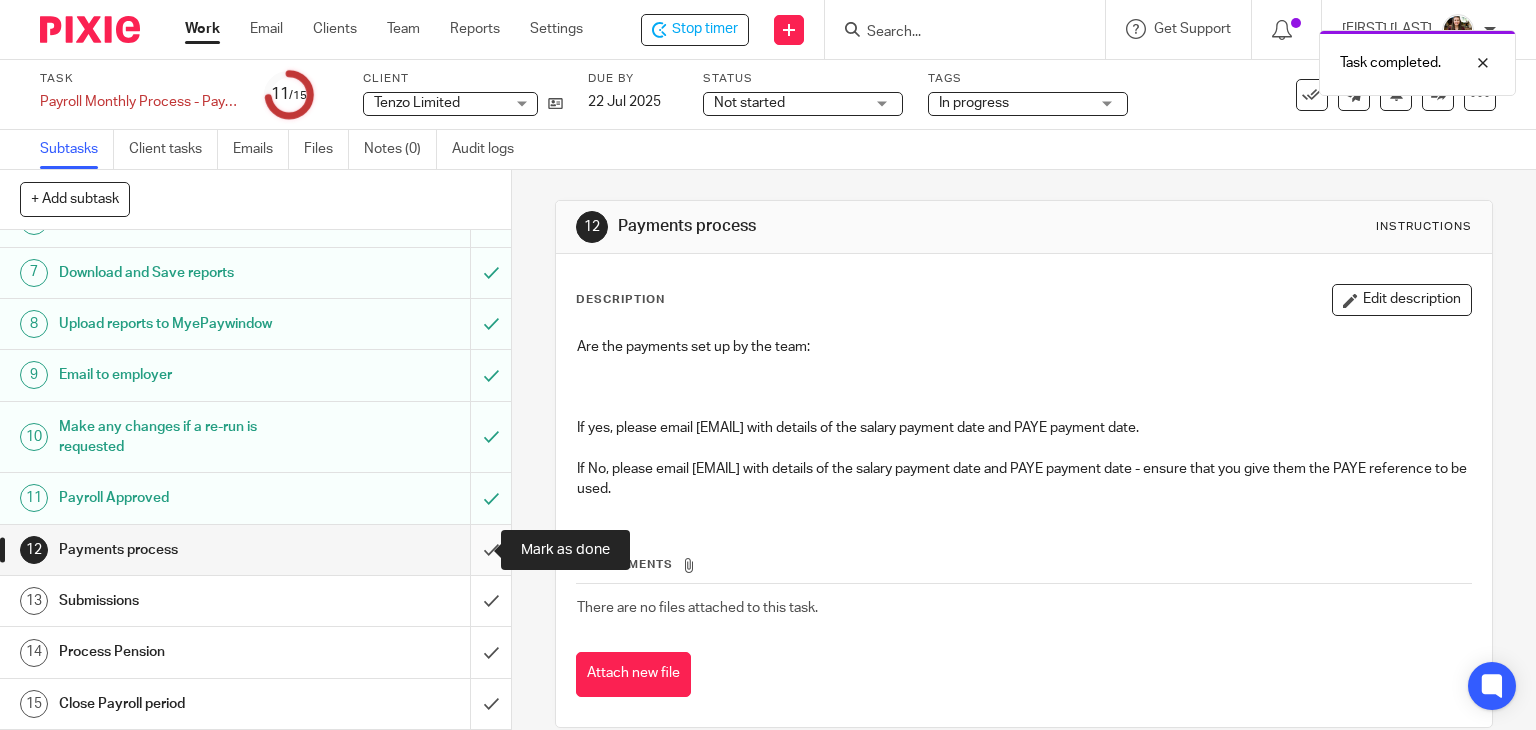 click at bounding box center [255, 550] 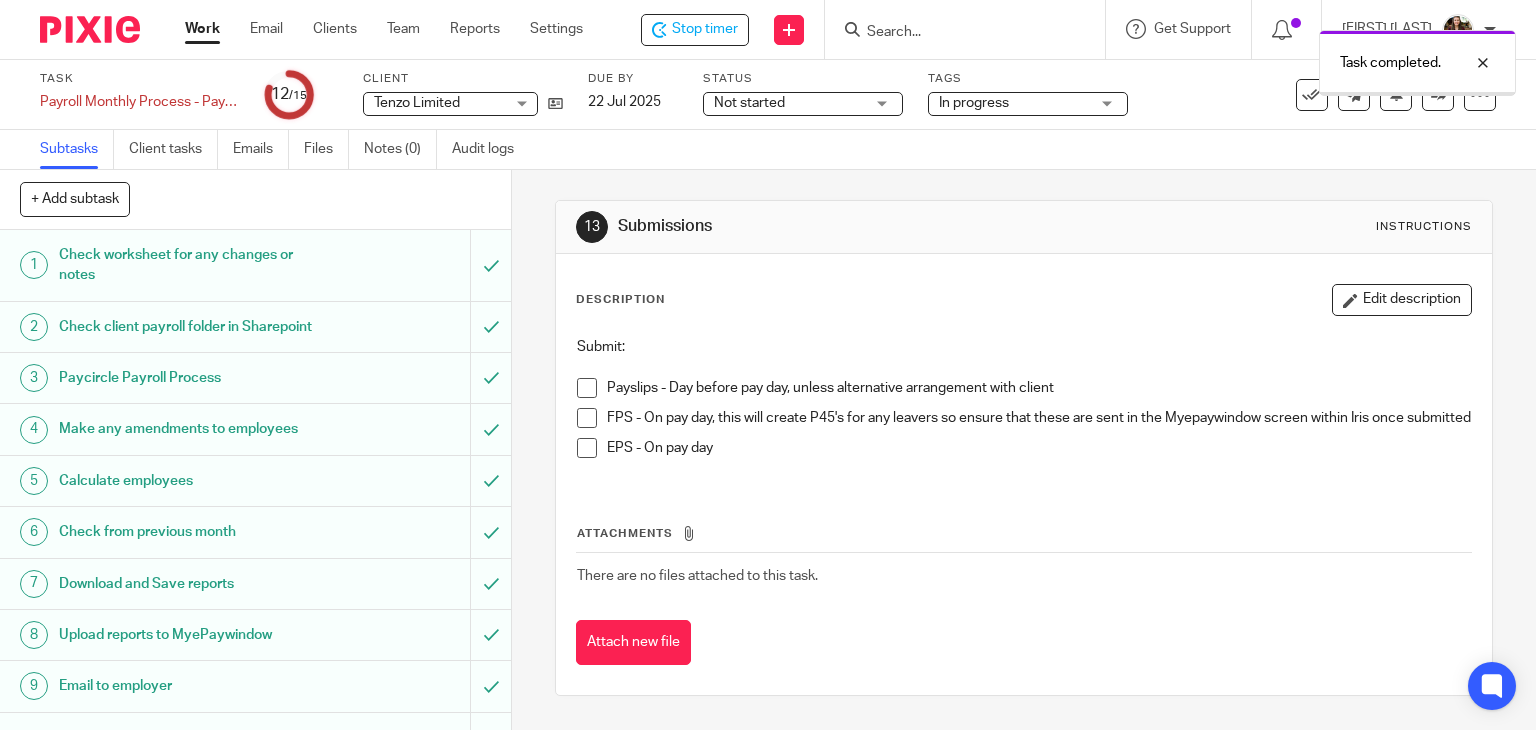 scroll, scrollTop: 0, scrollLeft: 0, axis: both 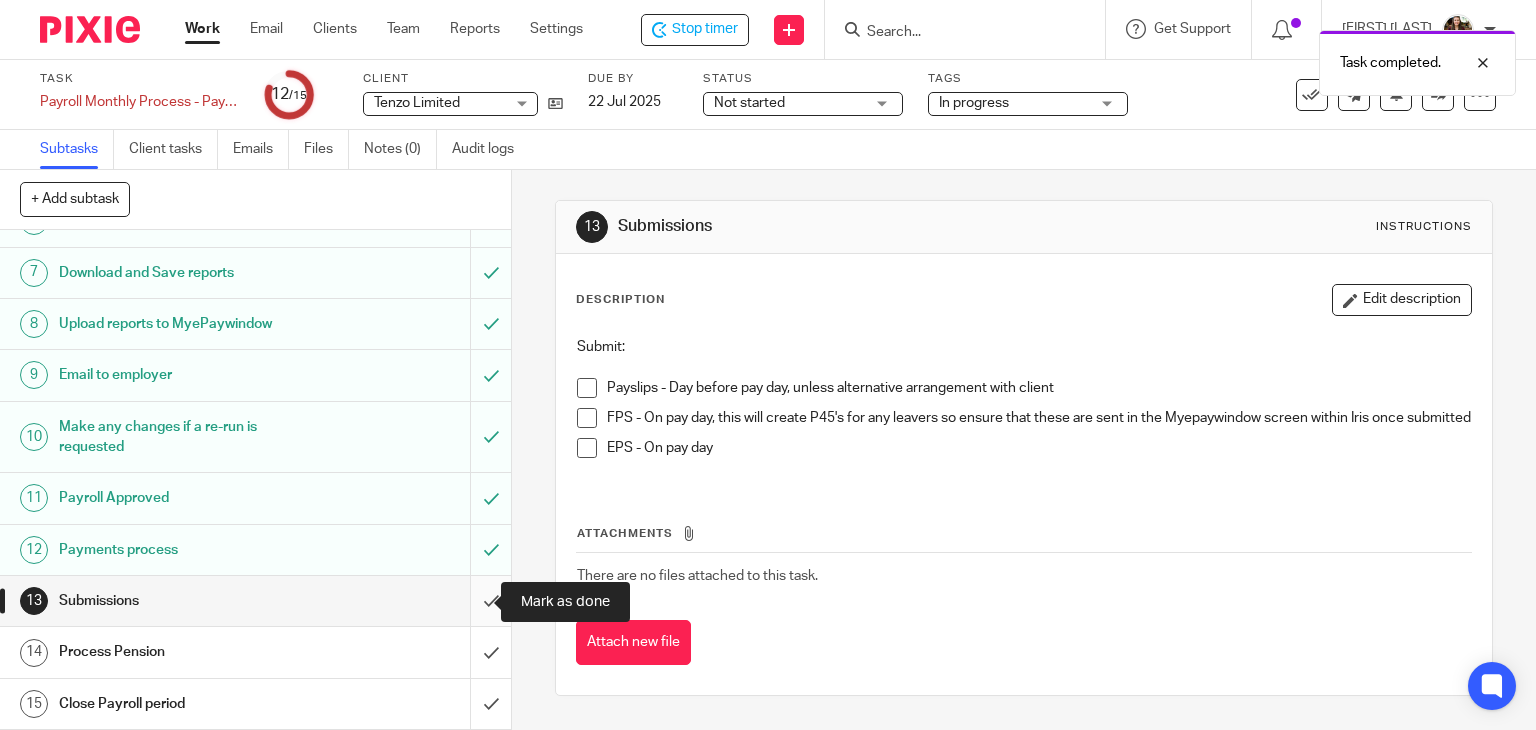 click at bounding box center (255, 601) 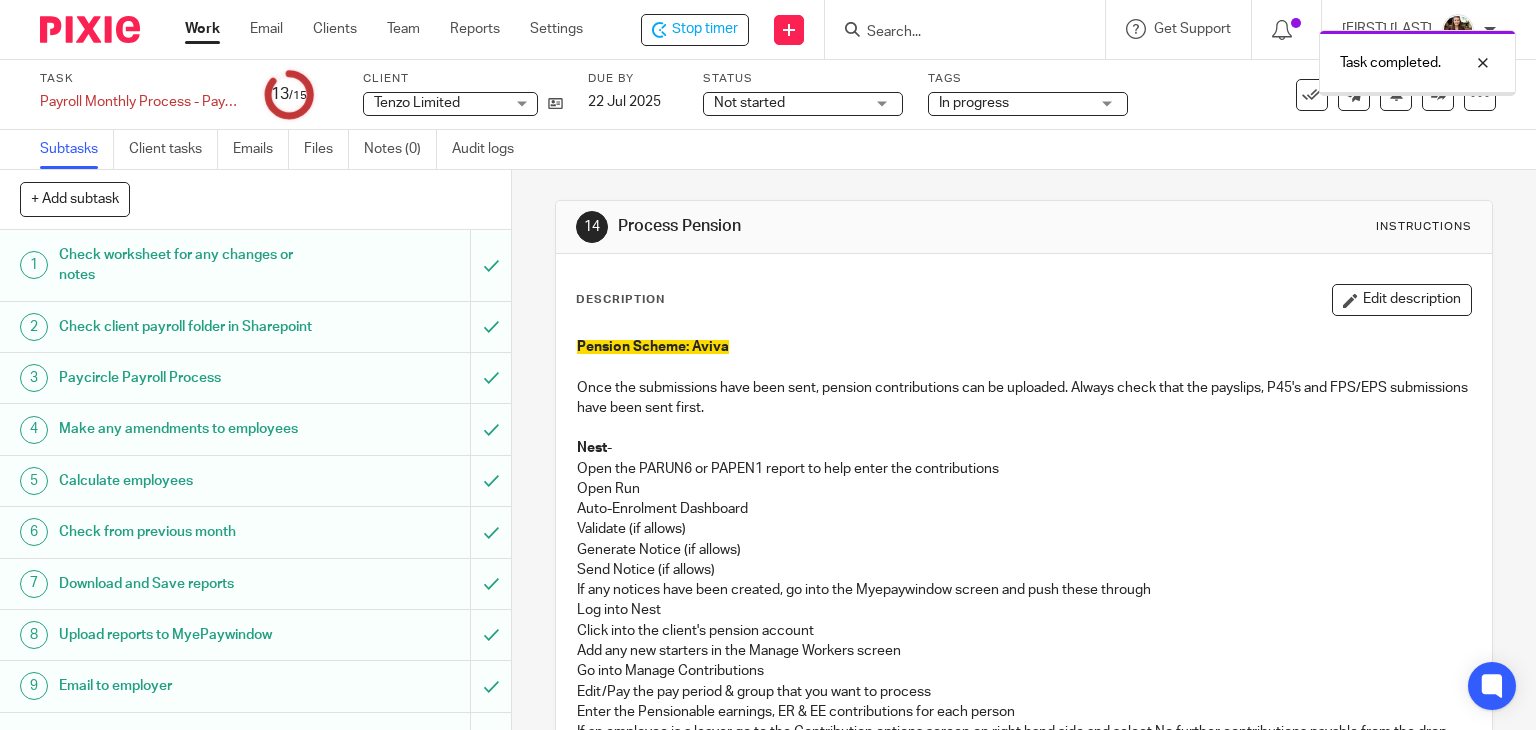scroll, scrollTop: 0, scrollLeft: 0, axis: both 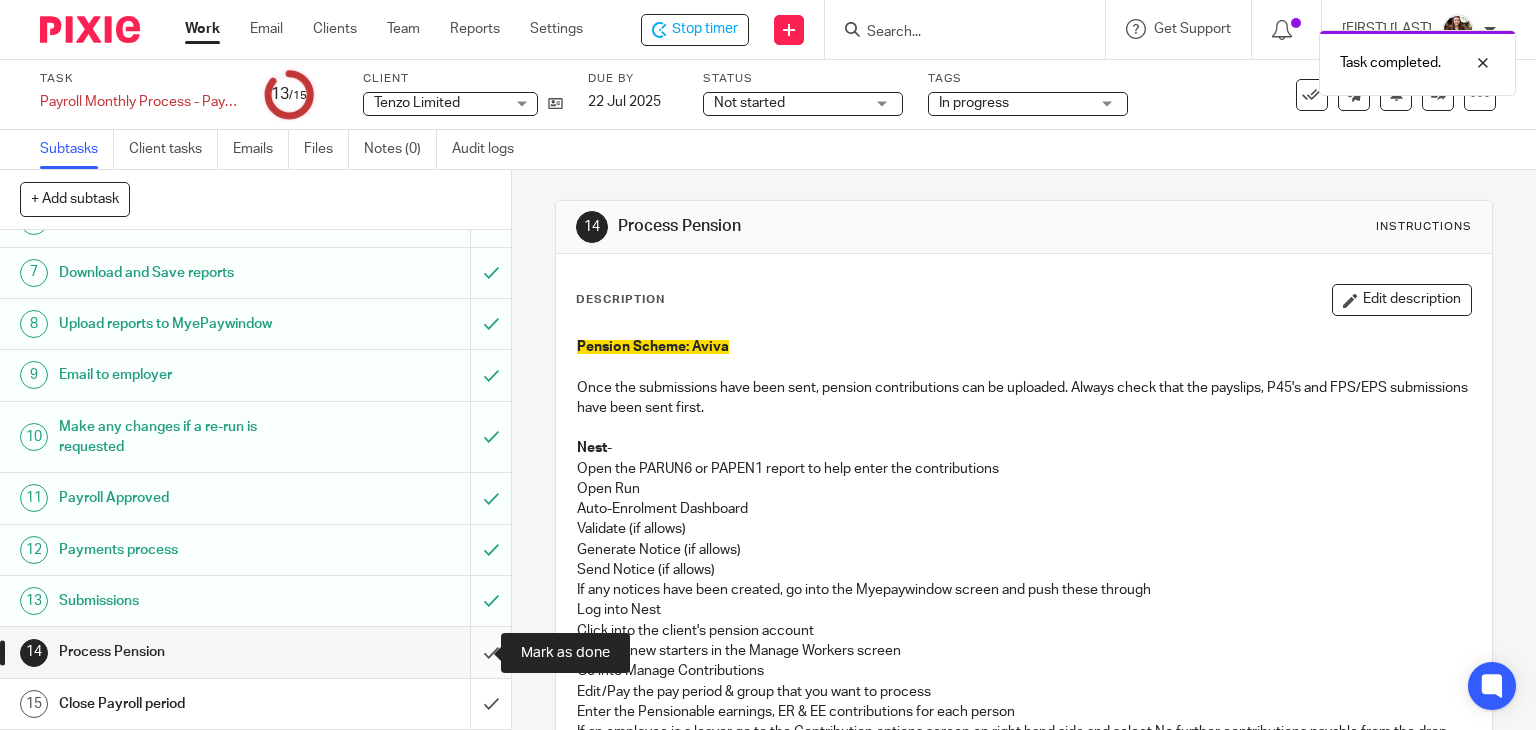 click at bounding box center (255, 652) 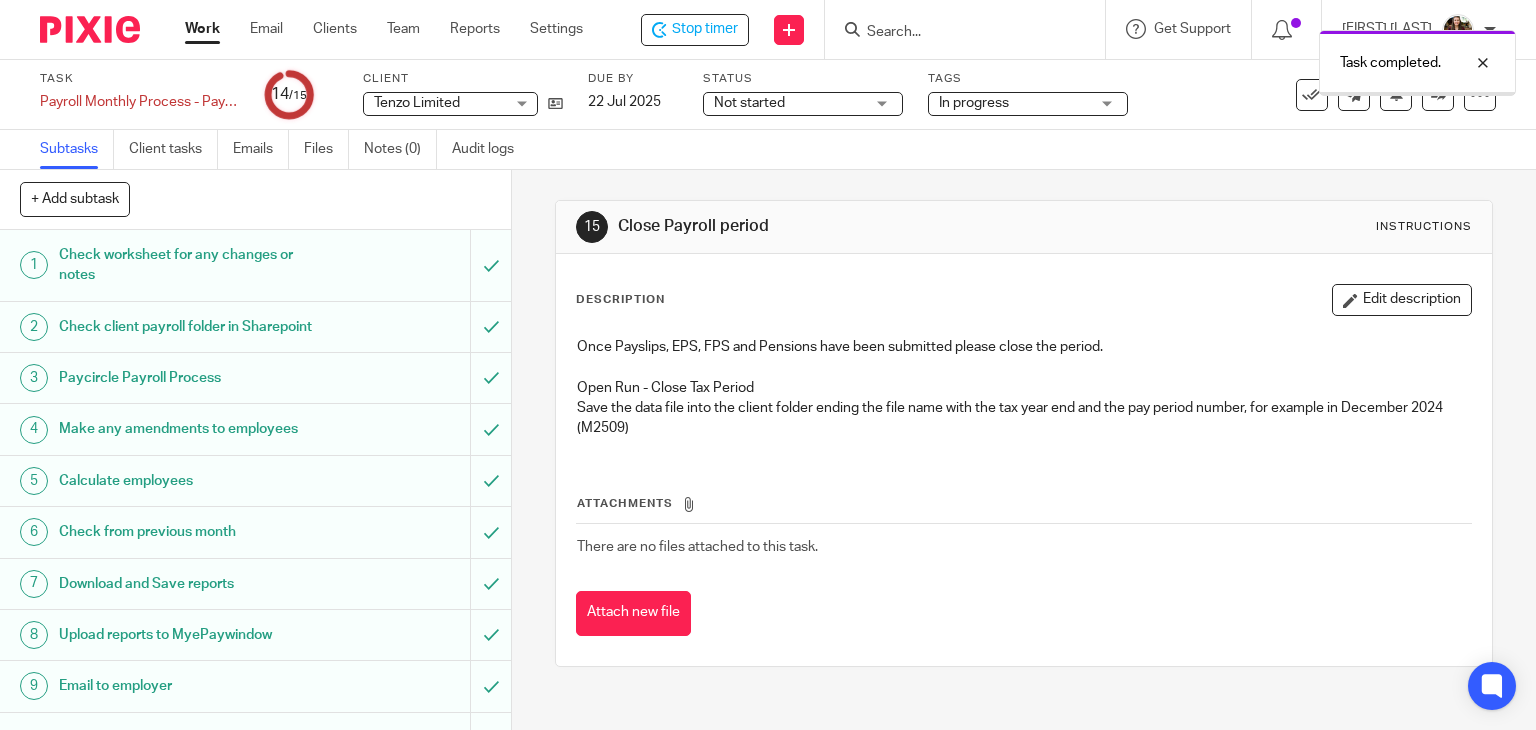 scroll, scrollTop: 0, scrollLeft: 0, axis: both 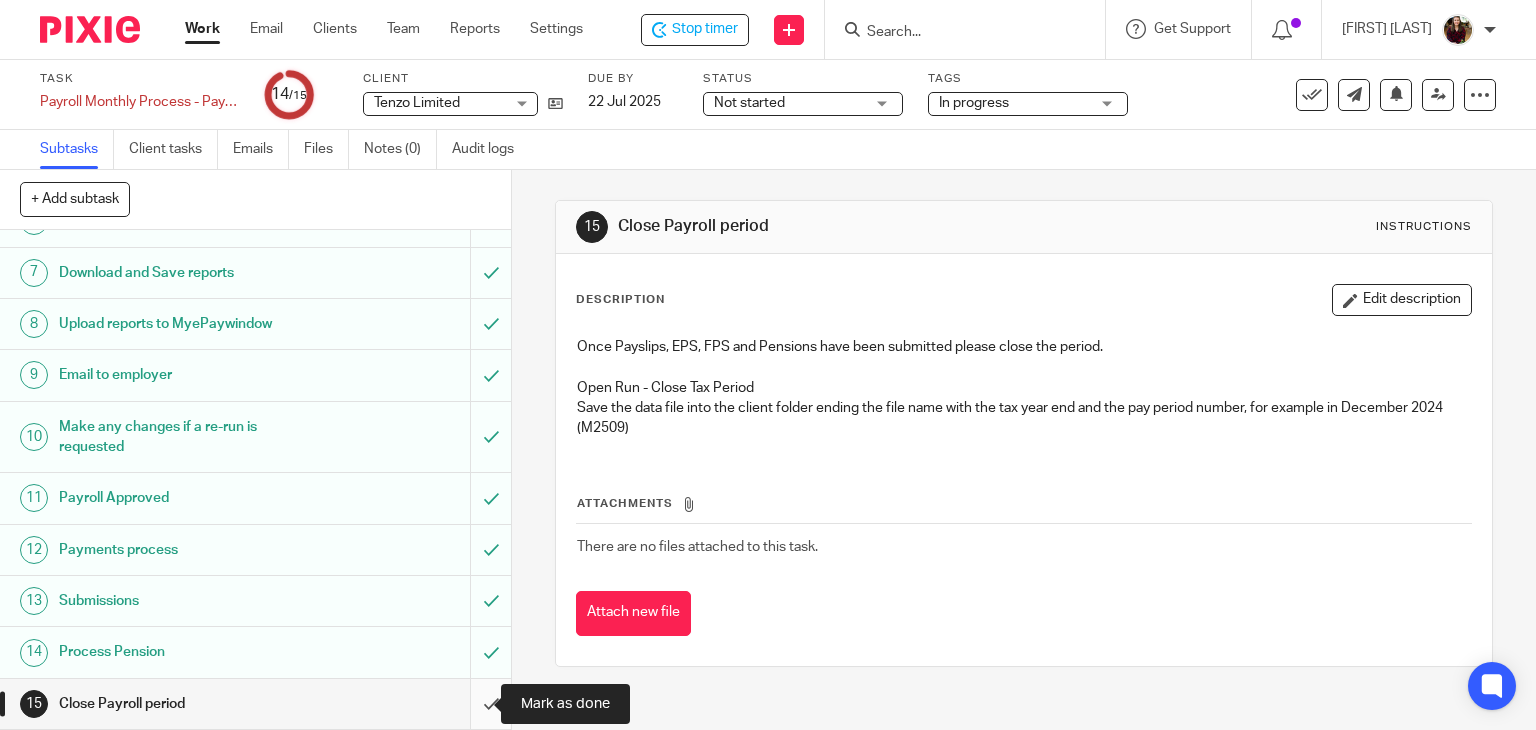 click at bounding box center (255, 704) 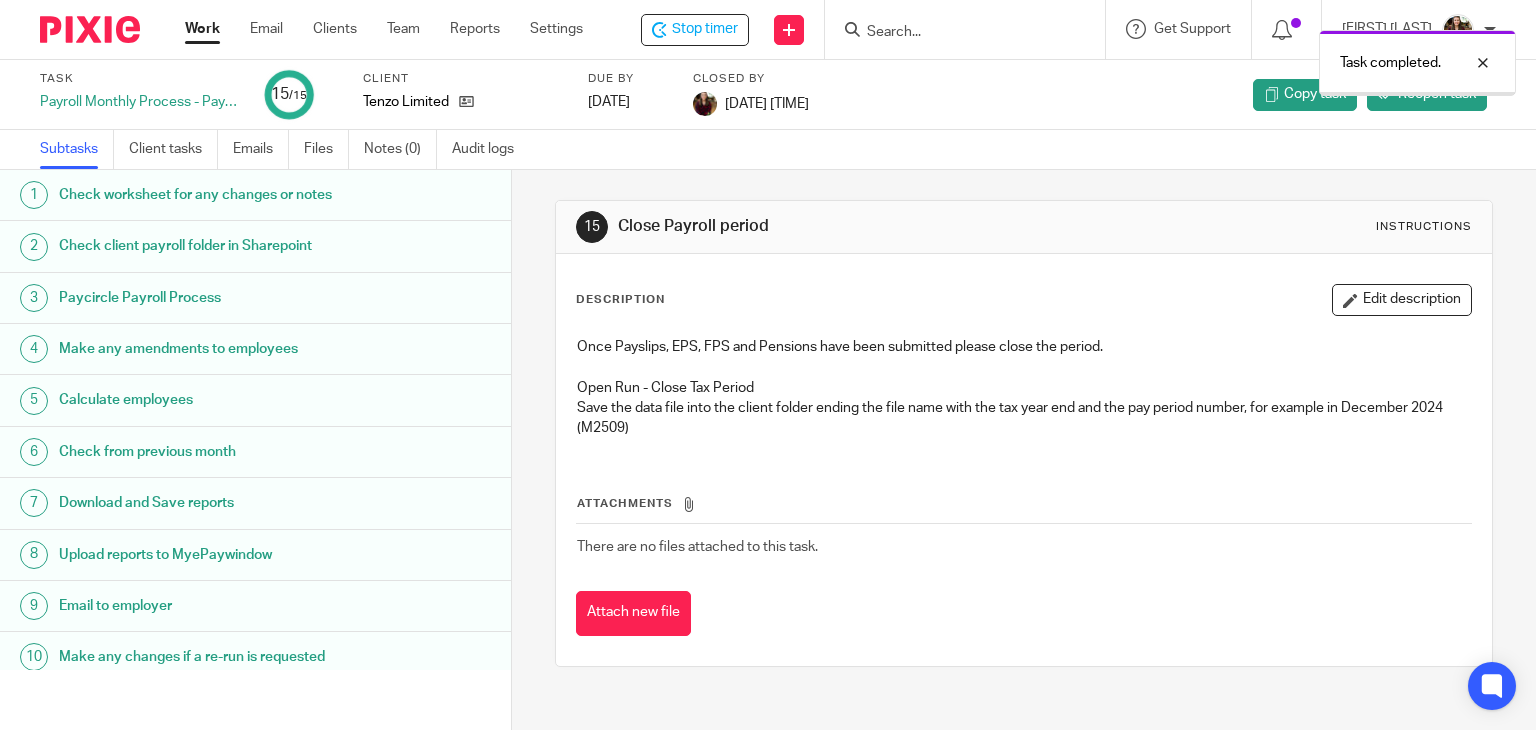 scroll, scrollTop: 0, scrollLeft: 0, axis: both 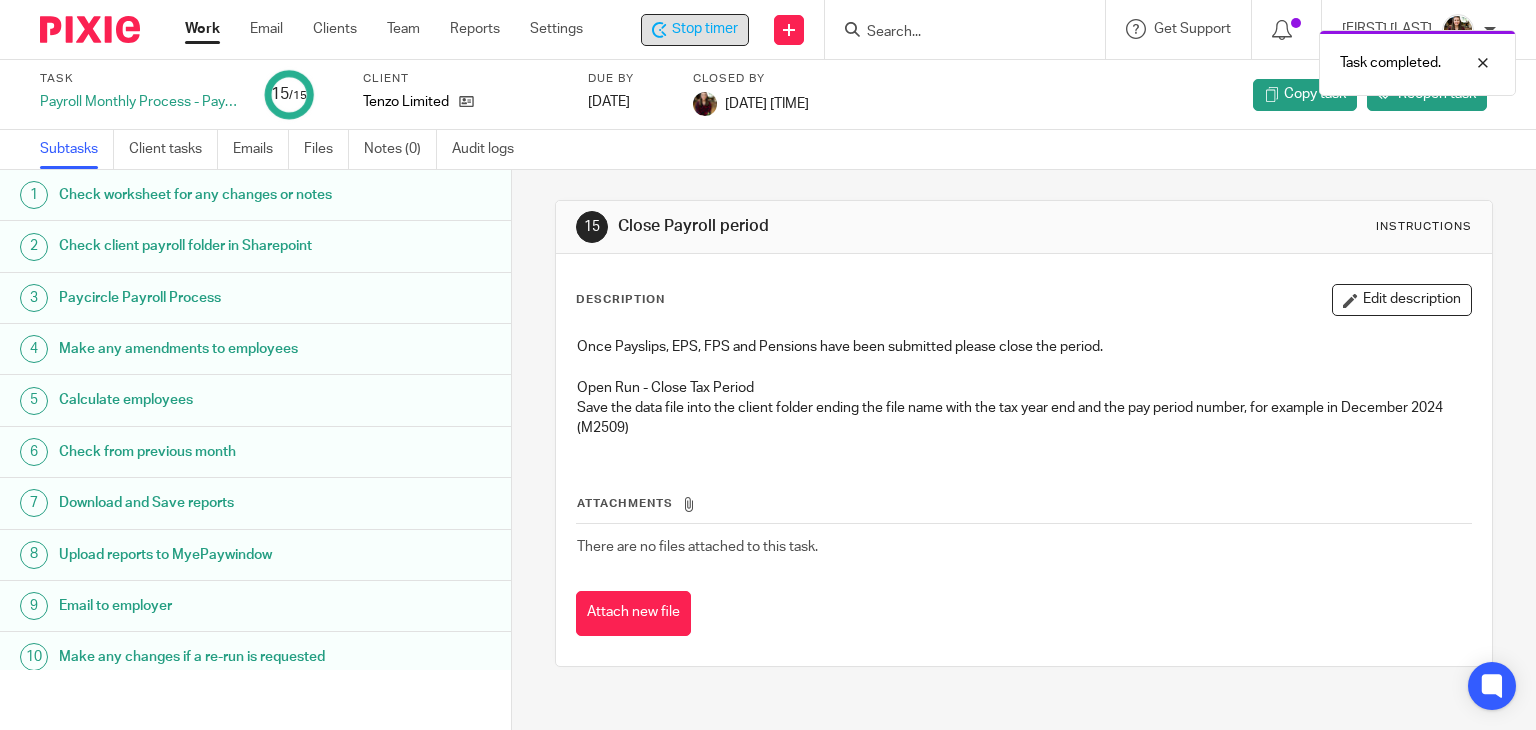 click on "Stop timer" at bounding box center [705, 29] 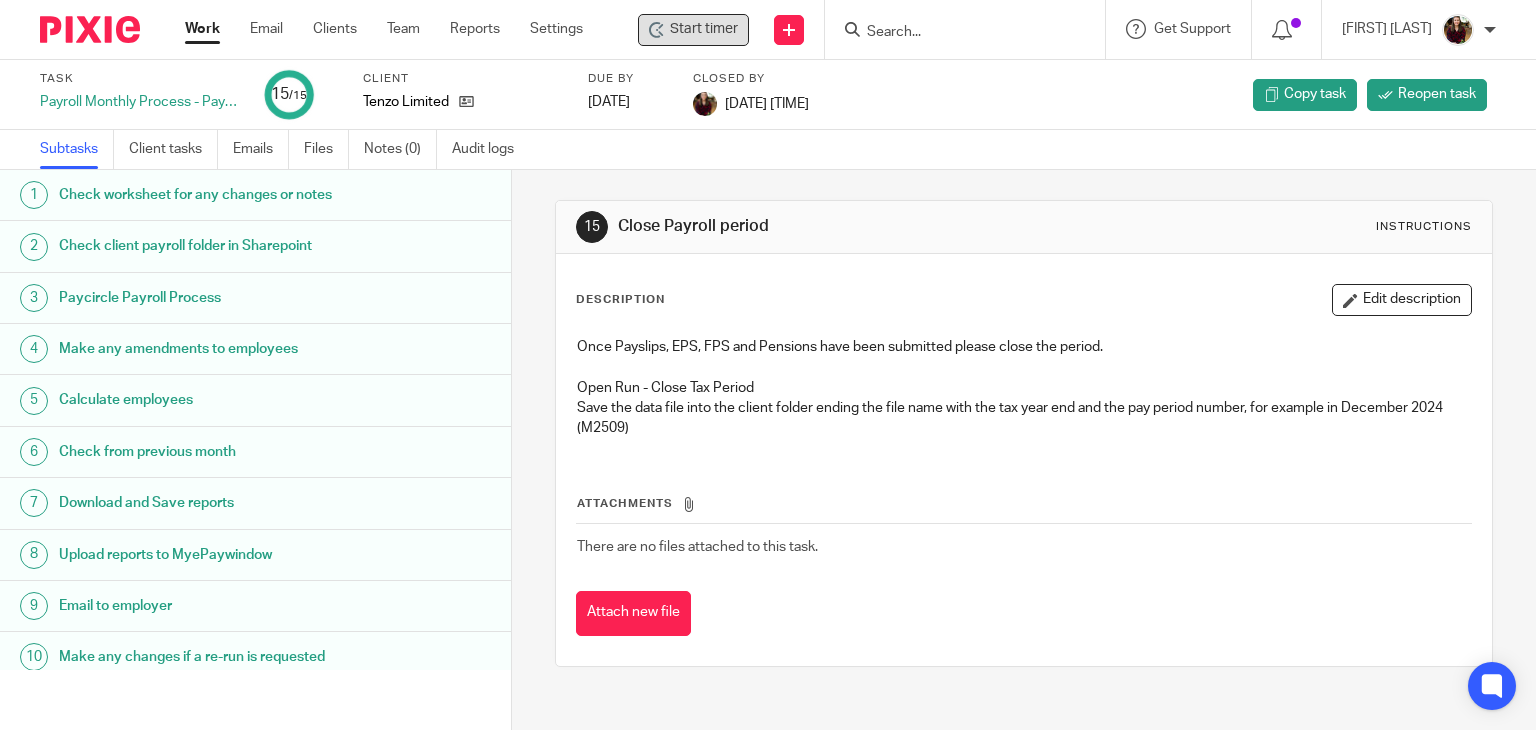 click at bounding box center (955, 33) 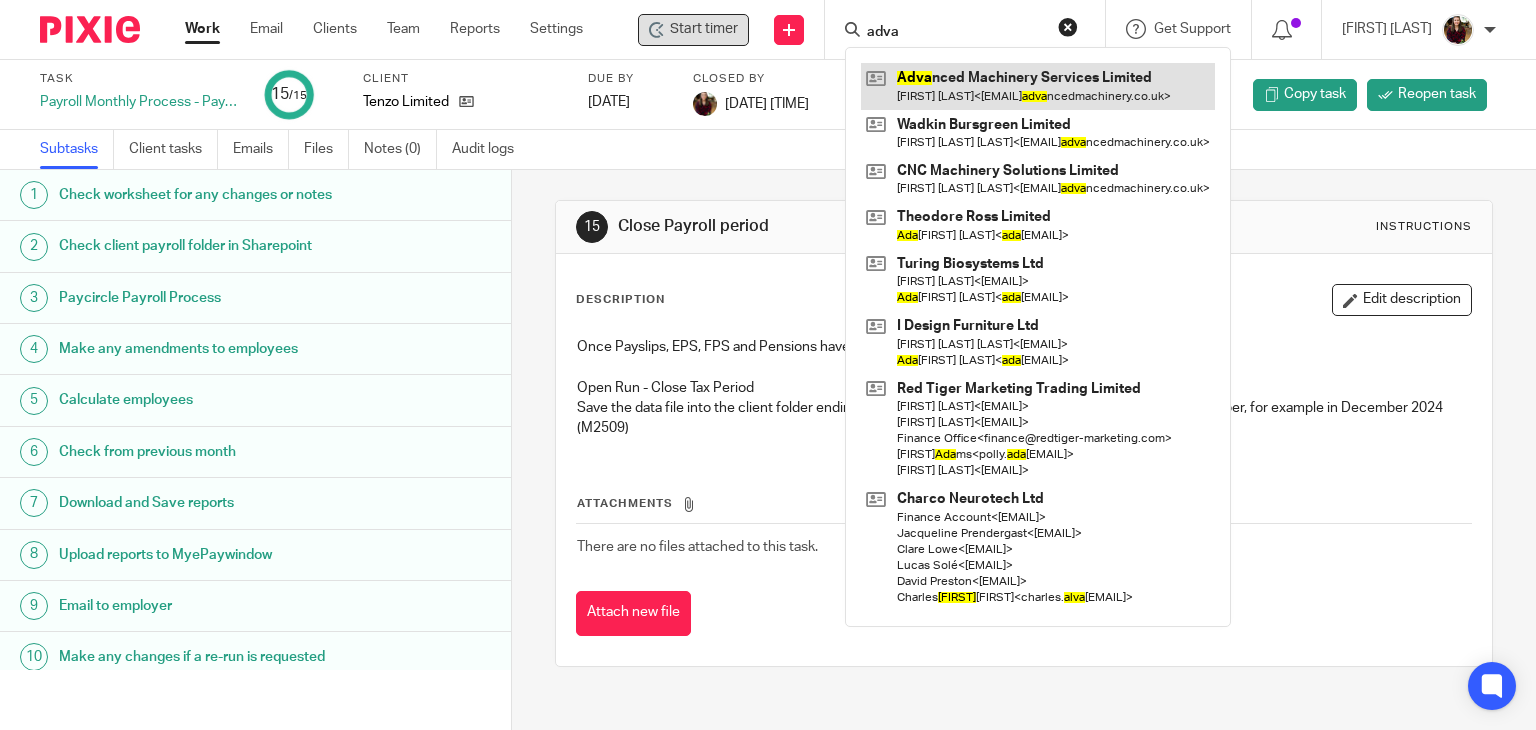 type on "adva" 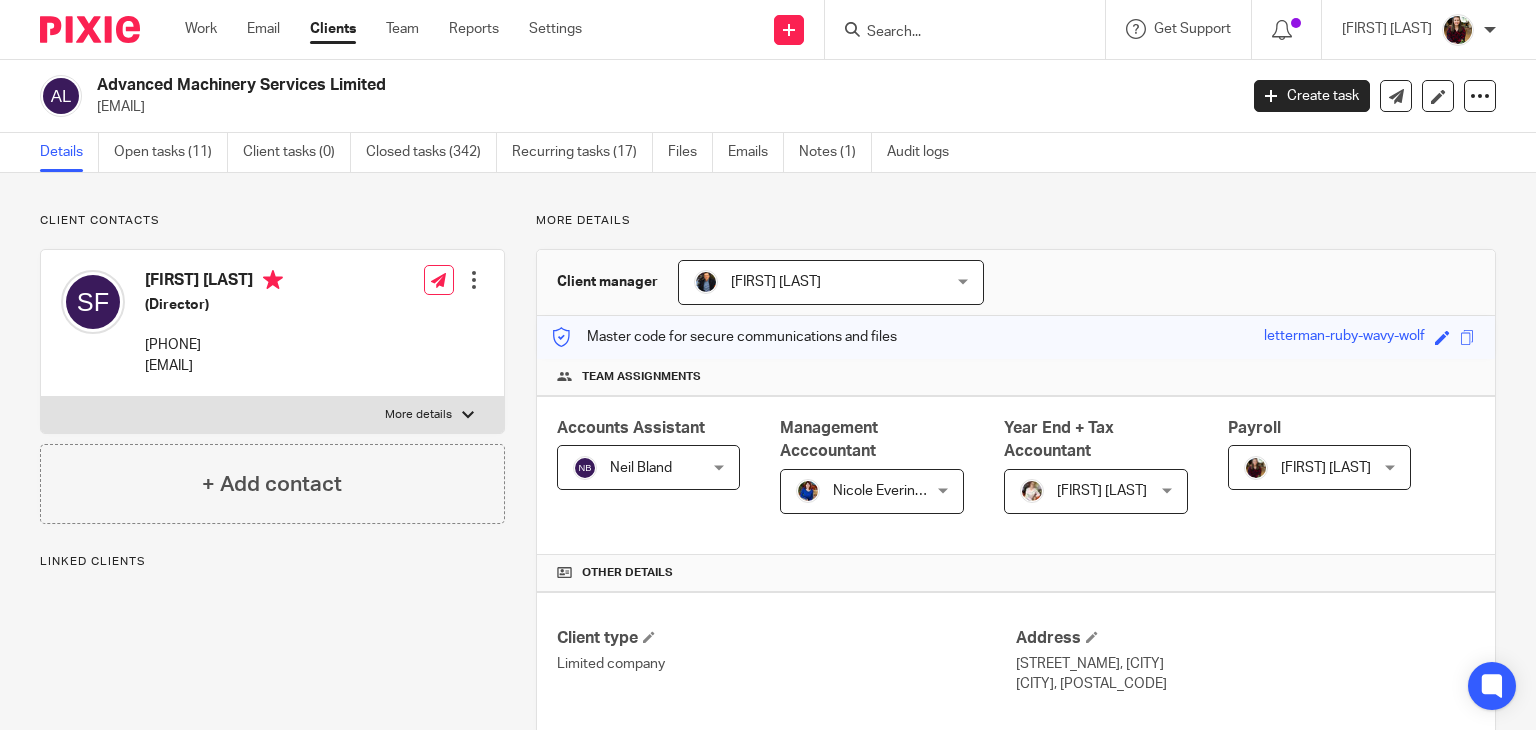 scroll, scrollTop: 0, scrollLeft: 0, axis: both 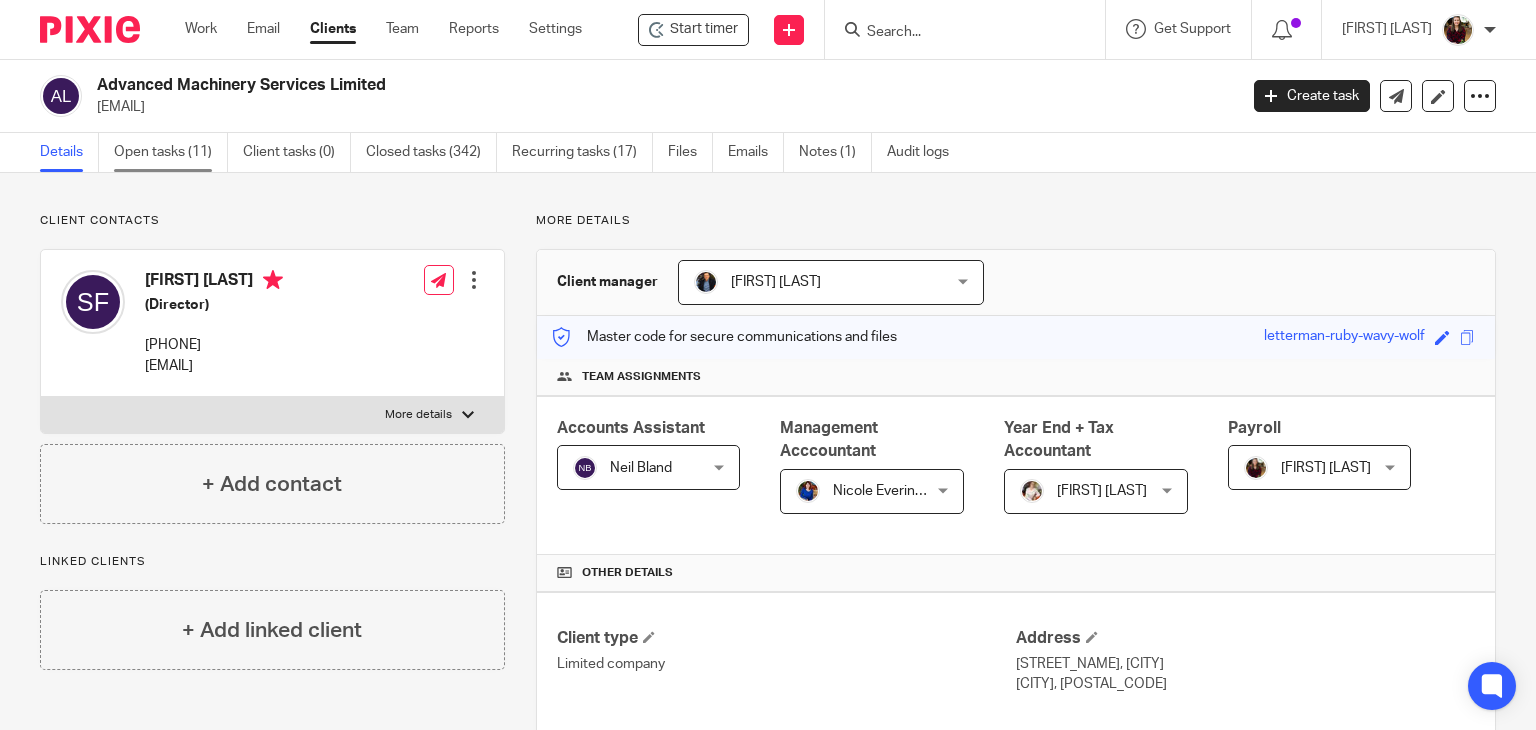 click on "Open tasks (11)" at bounding box center (171, 152) 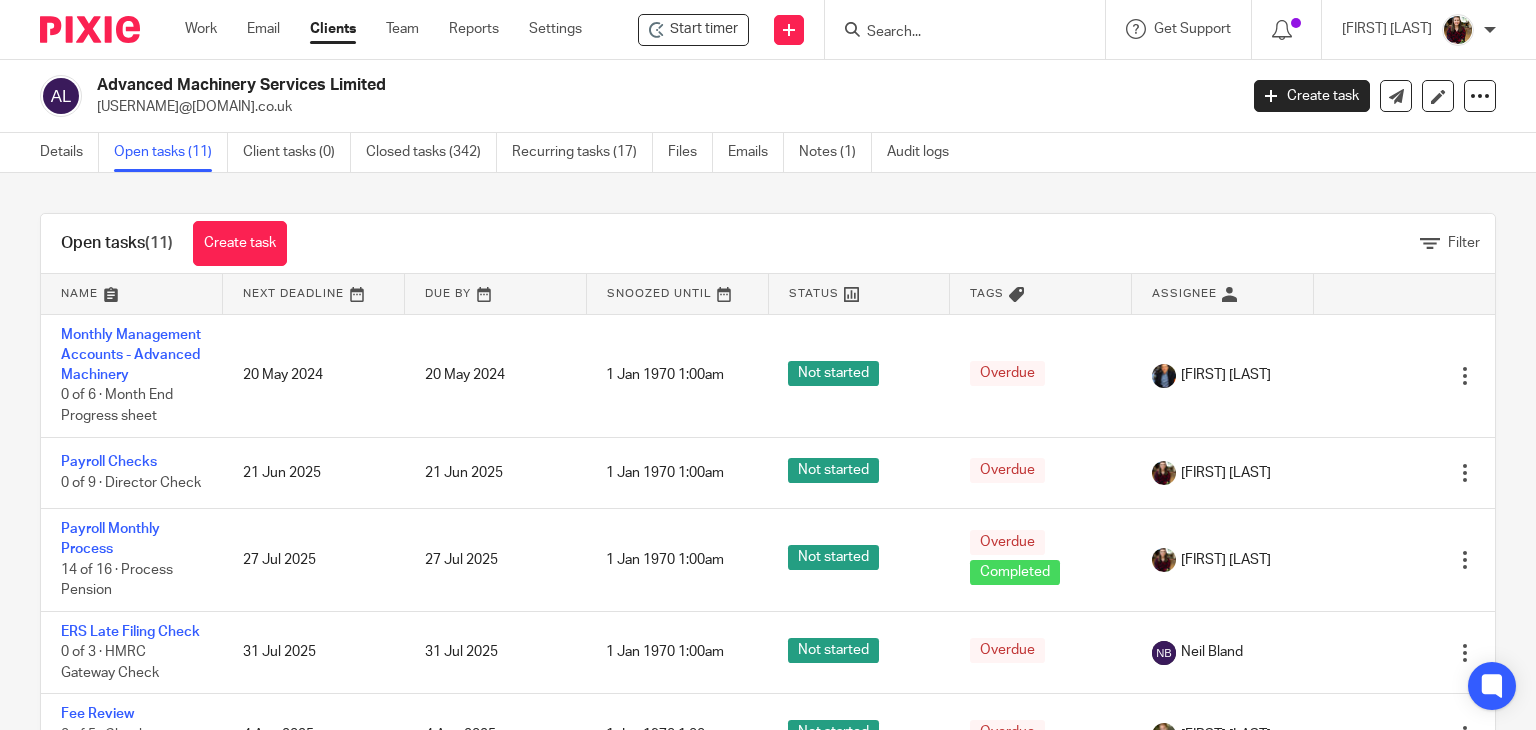 scroll, scrollTop: 0, scrollLeft: 0, axis: both 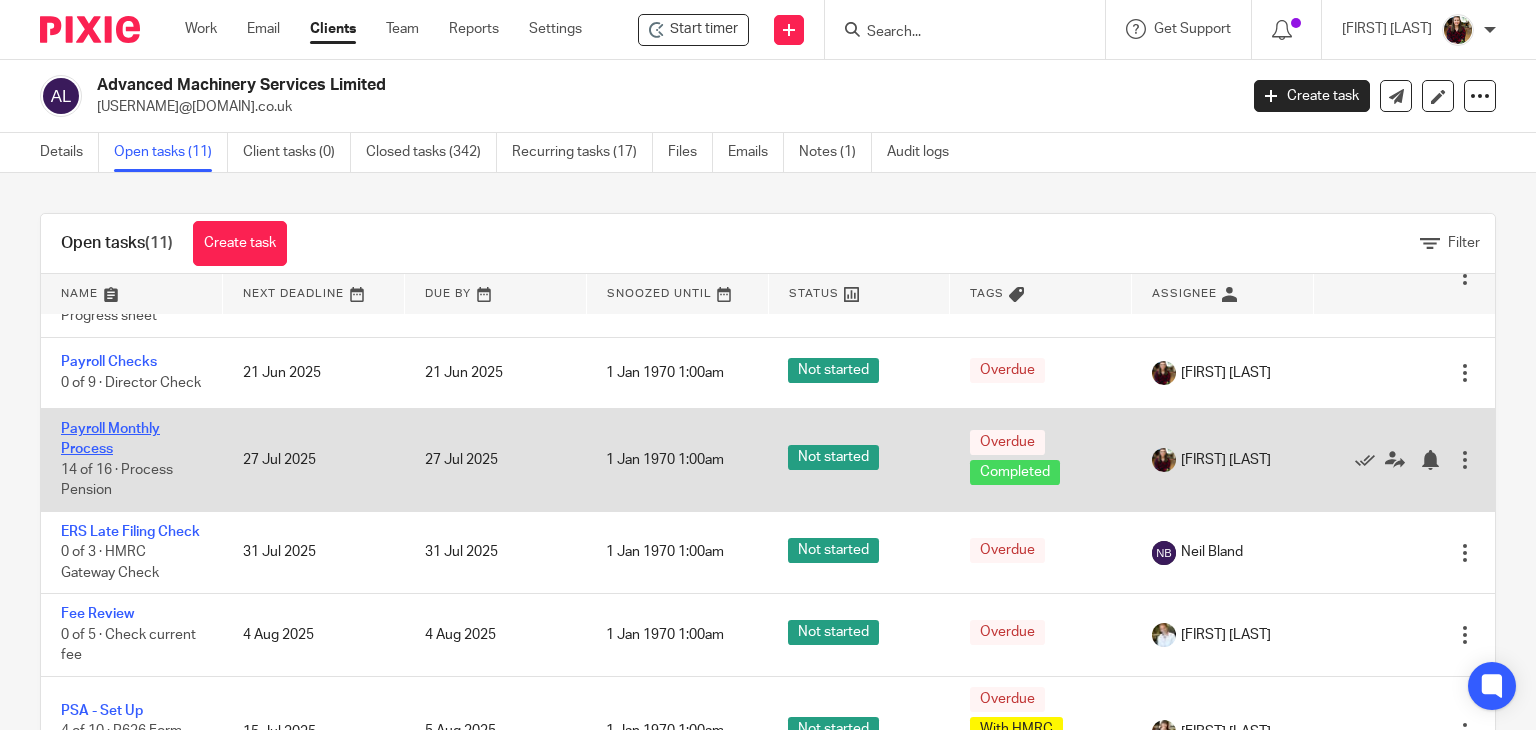 click on "Payroll Monthly Process" at bounding box center (110, 439) 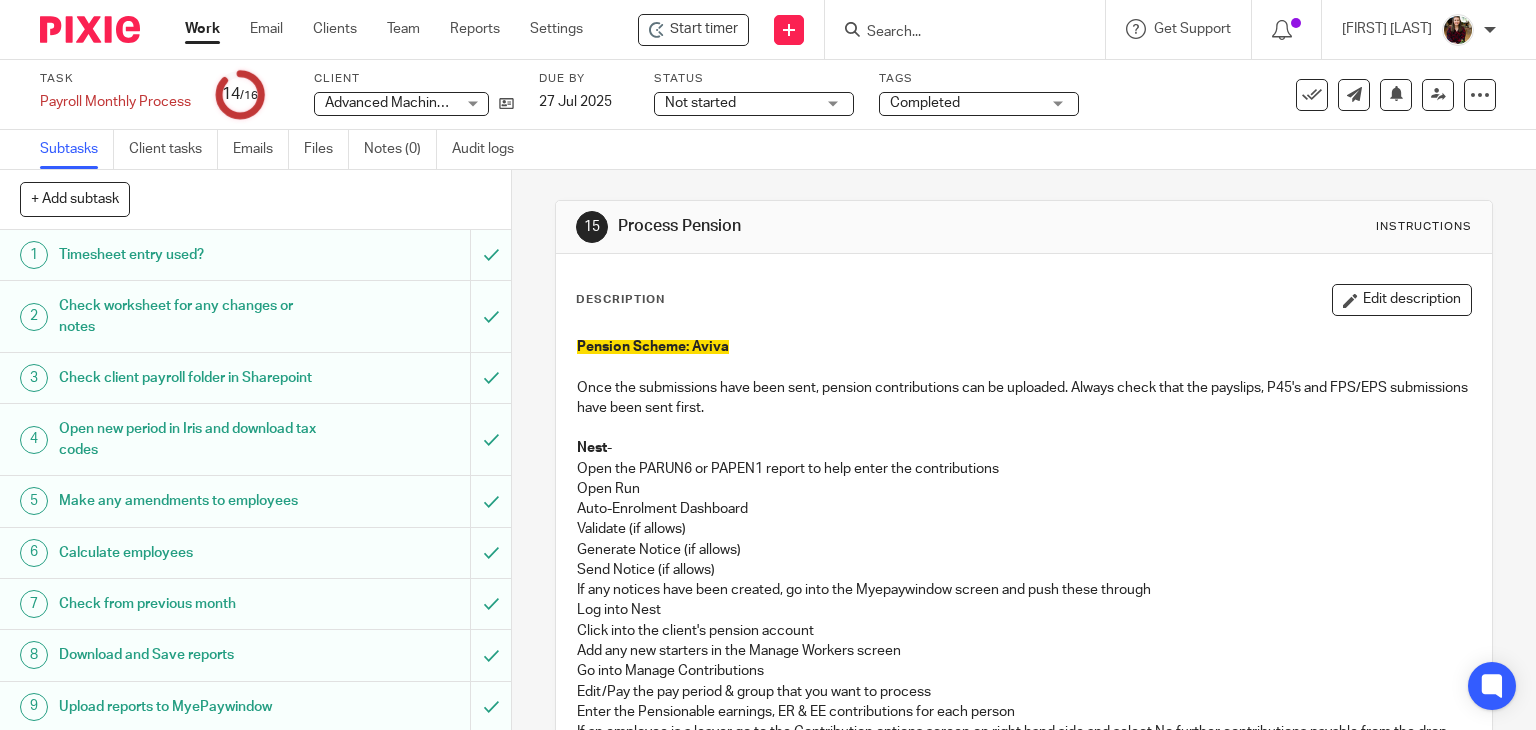 scroll, scrollTop: 0, scrollLeft: 0, axis: both 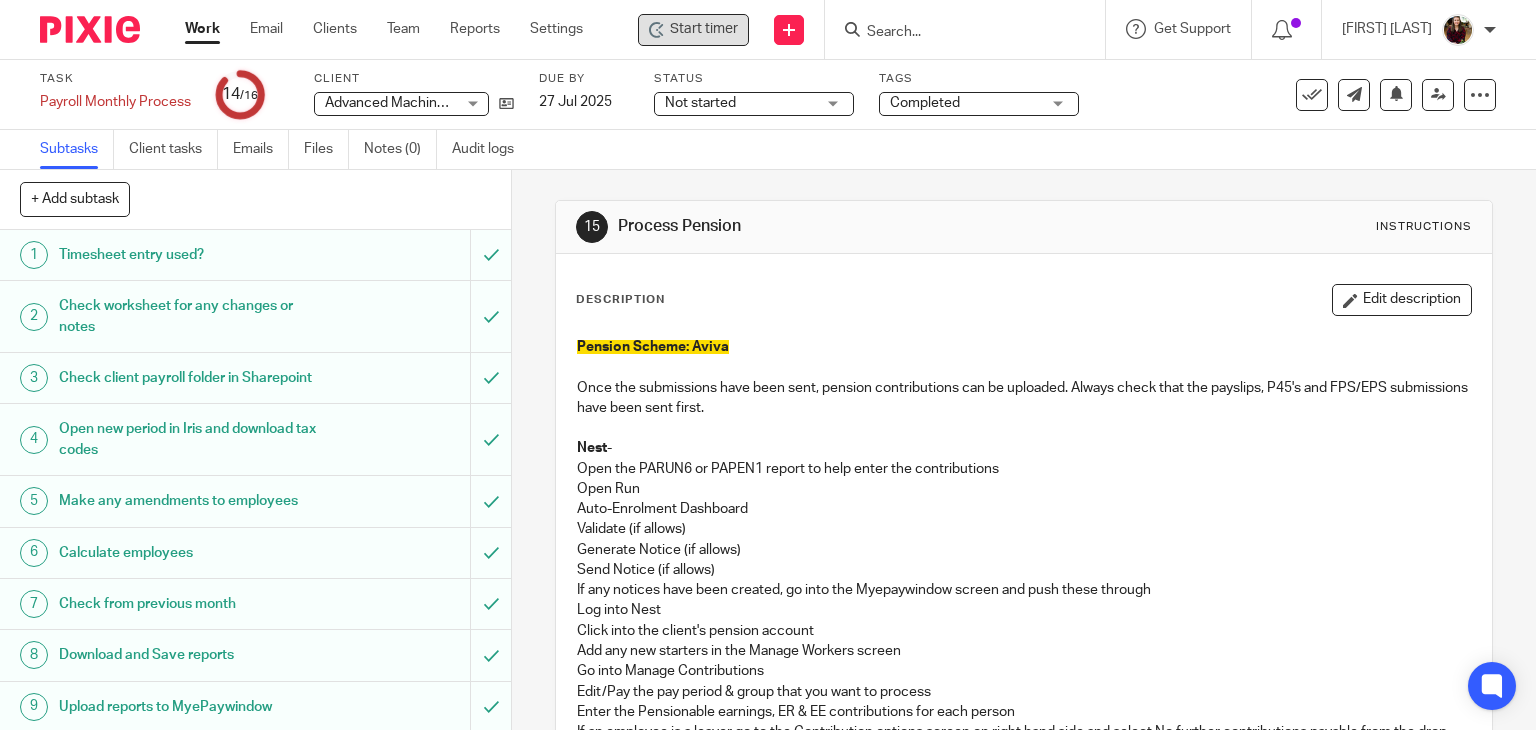 click on "Start timer" at bounding box center (704, 29) 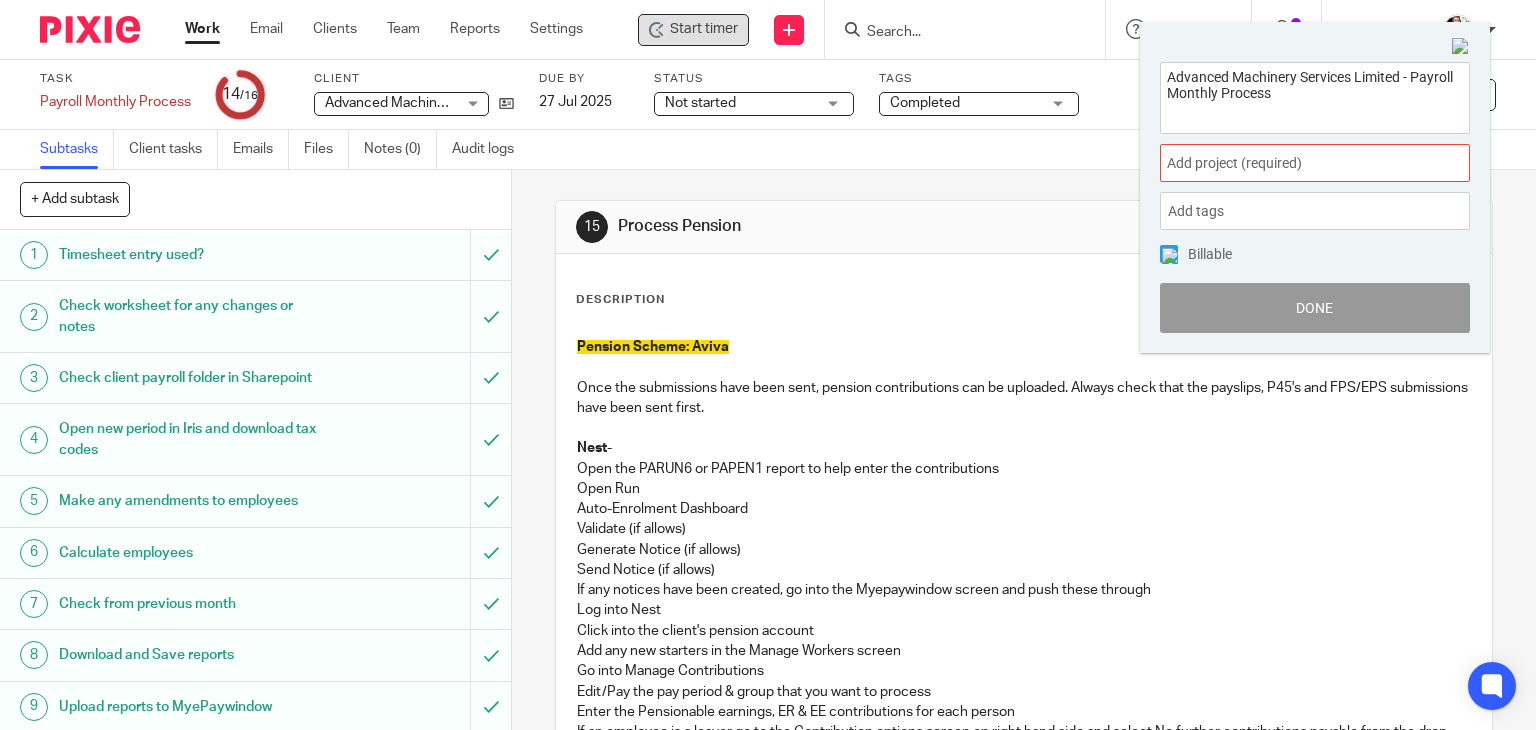 click on "Add project (required) :" at bounding box center [1293, 163] 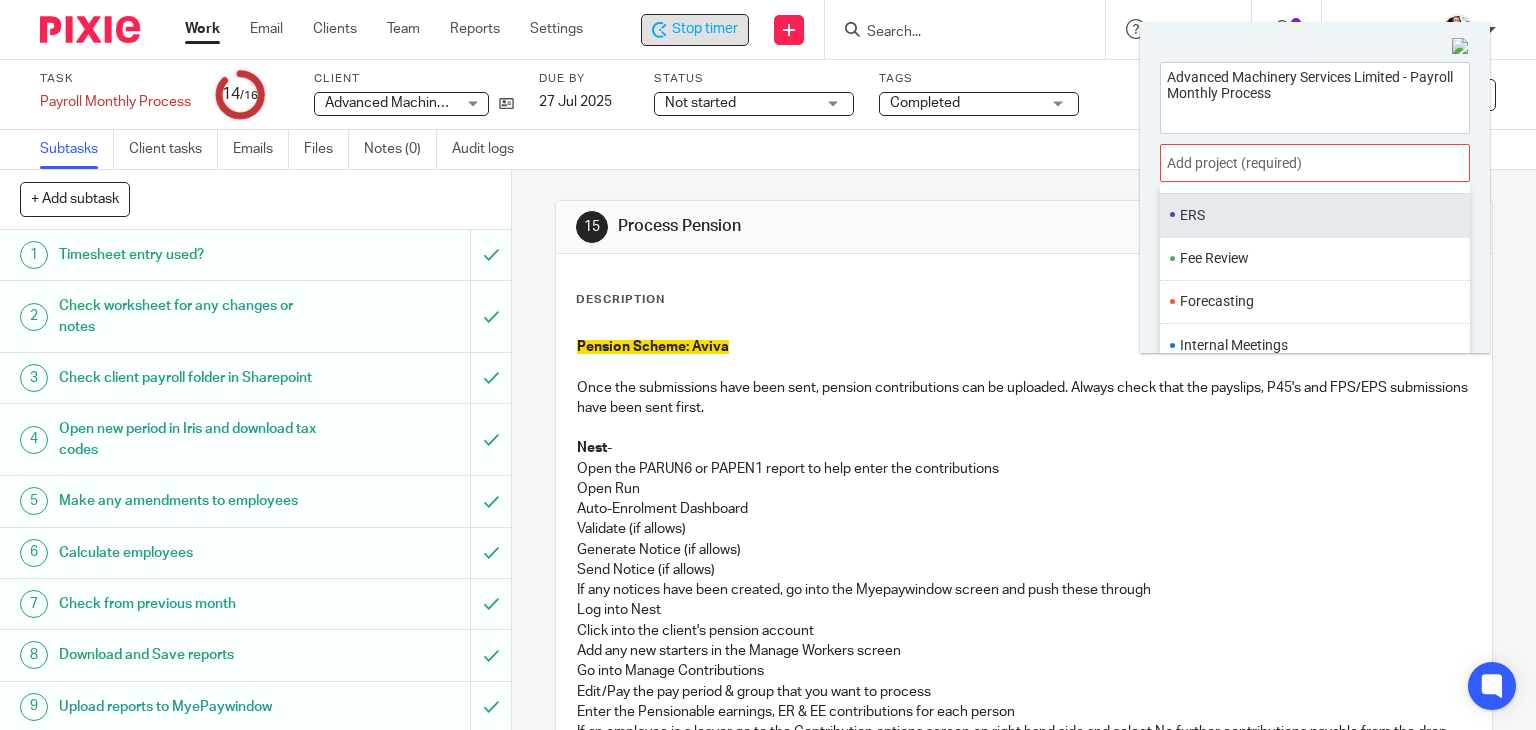 scroll, scrollTop: 700, scrollLeft: 0, axis: vertical 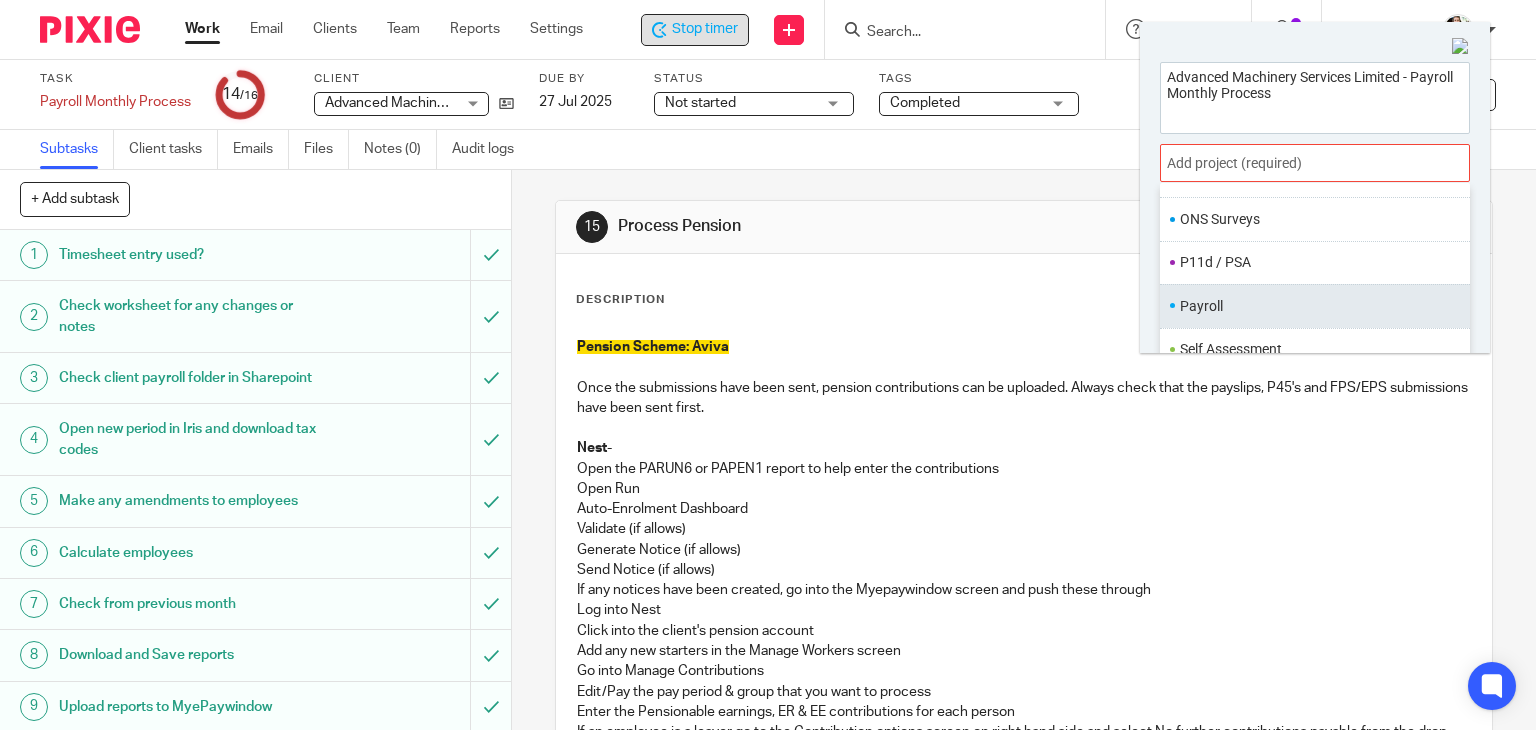click on "Payroll" at bounding box center (1310, 306) 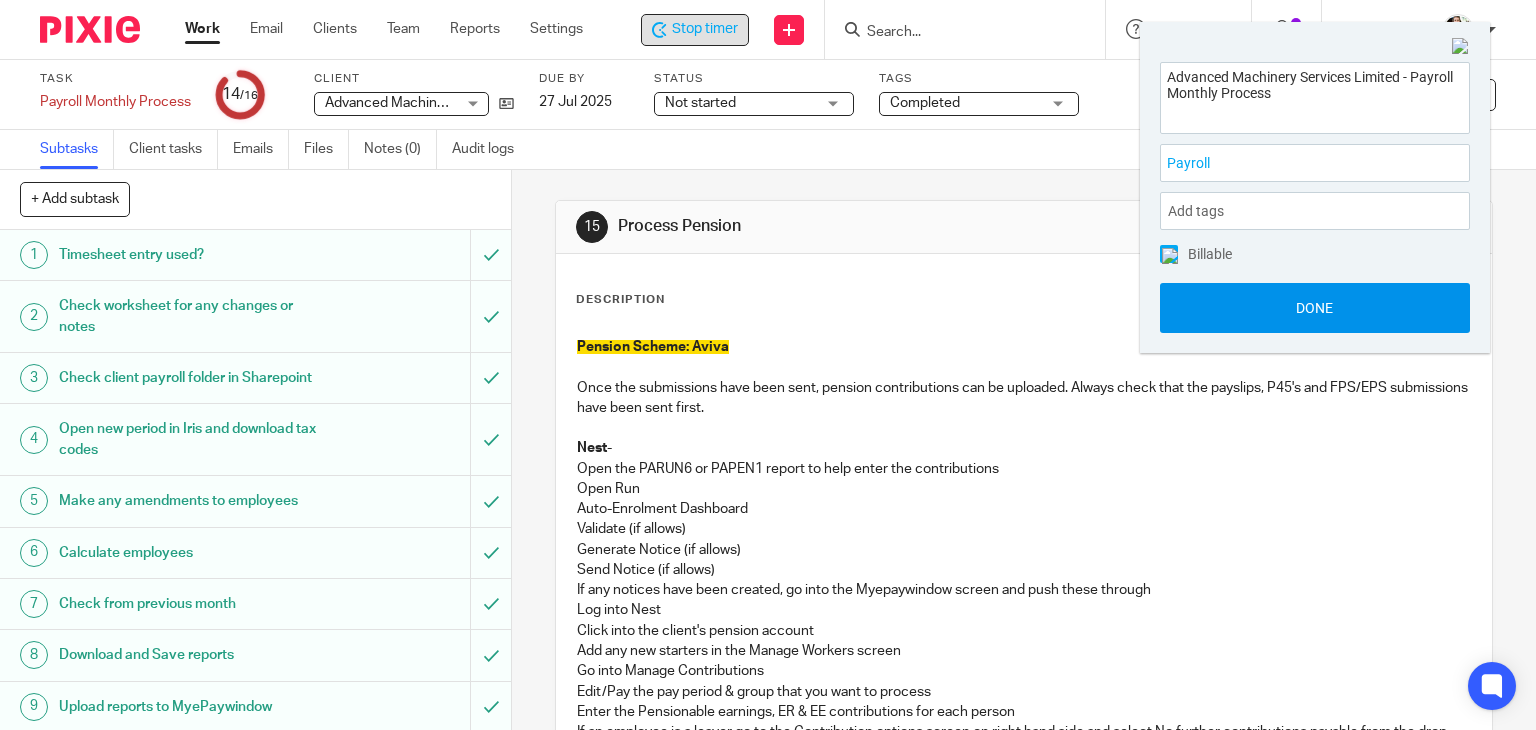 click on "Done" at bounding box center [1315, 308] 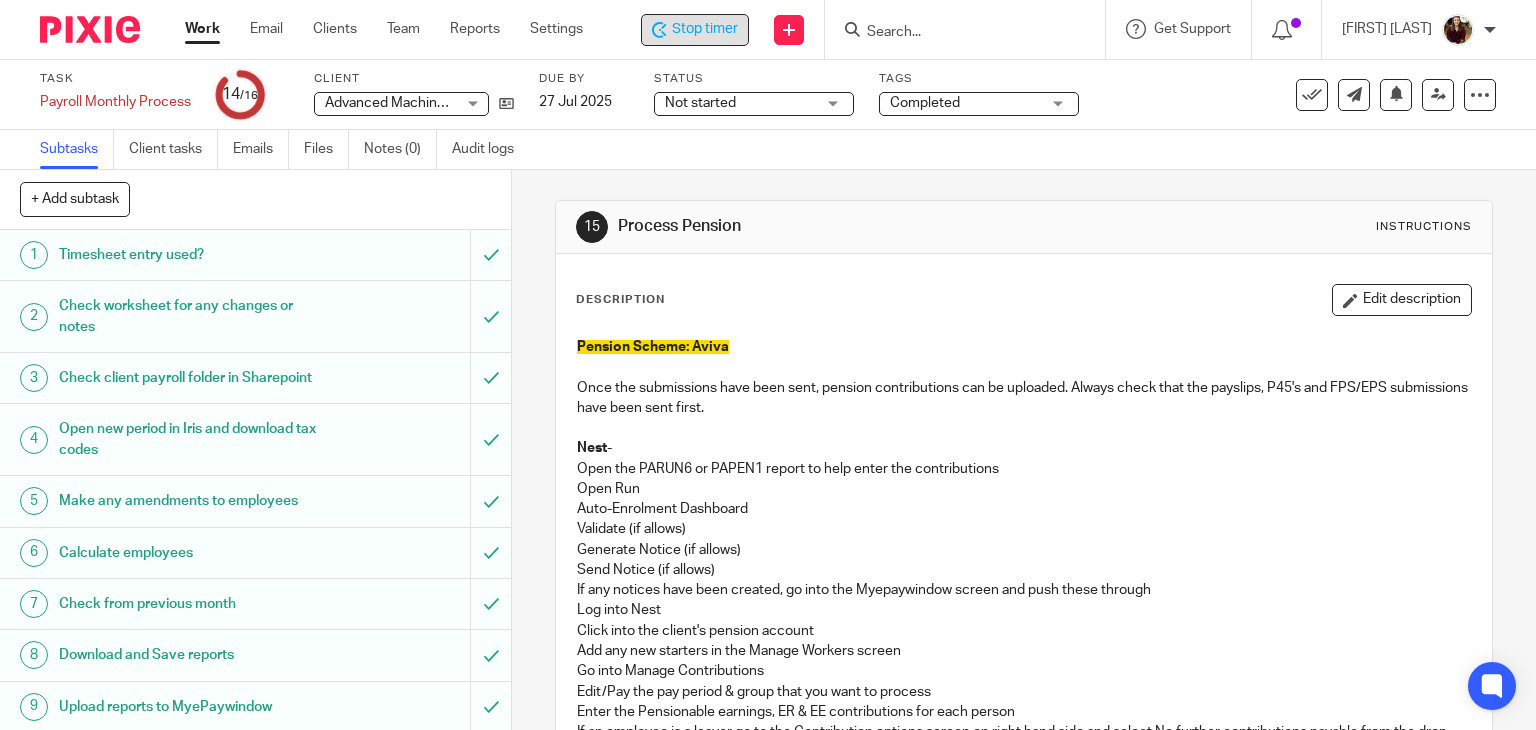 click on "Stop timer" at bounding box center (705, 29) 